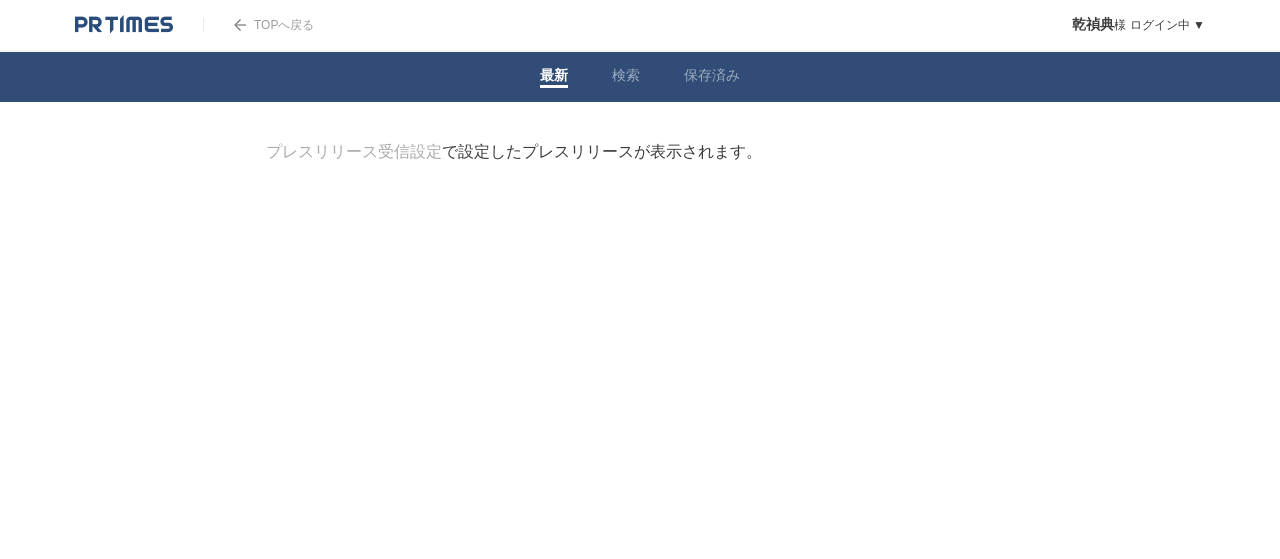 scroll, scrollTop: 0, scrollLeft: 0, axis: both 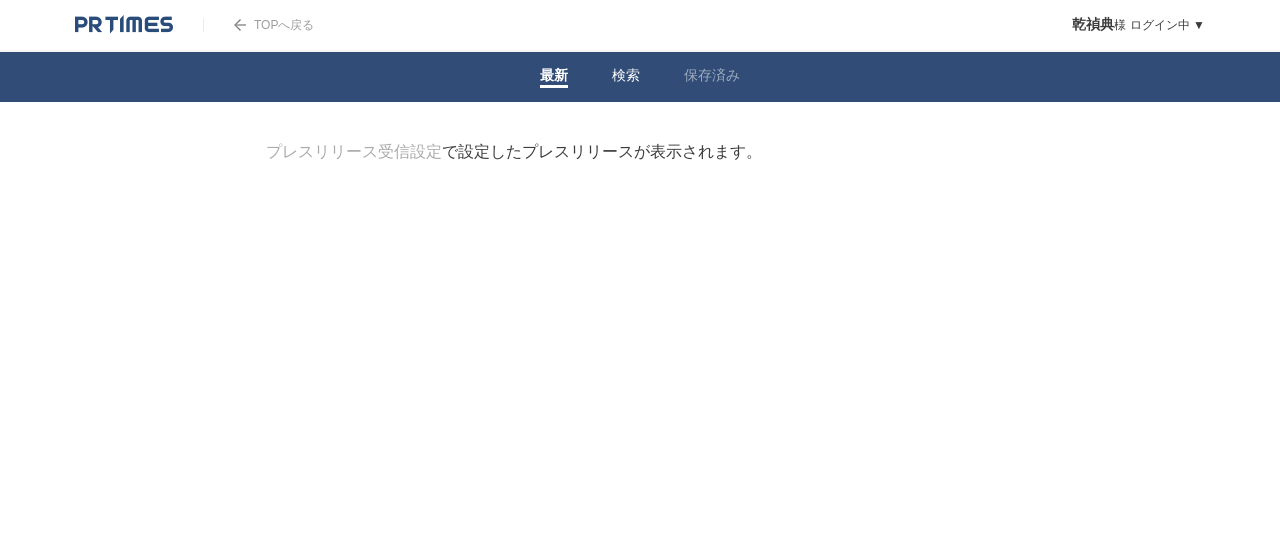 click on "検索" at bounding box center [626, 77] 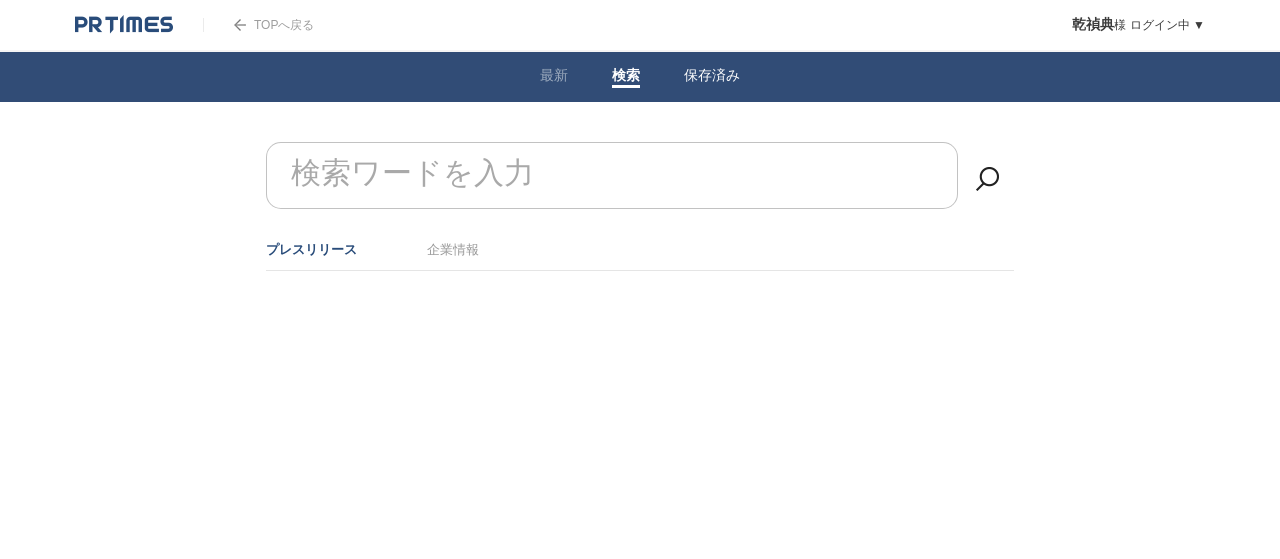 click at bounding box center (712, 86) 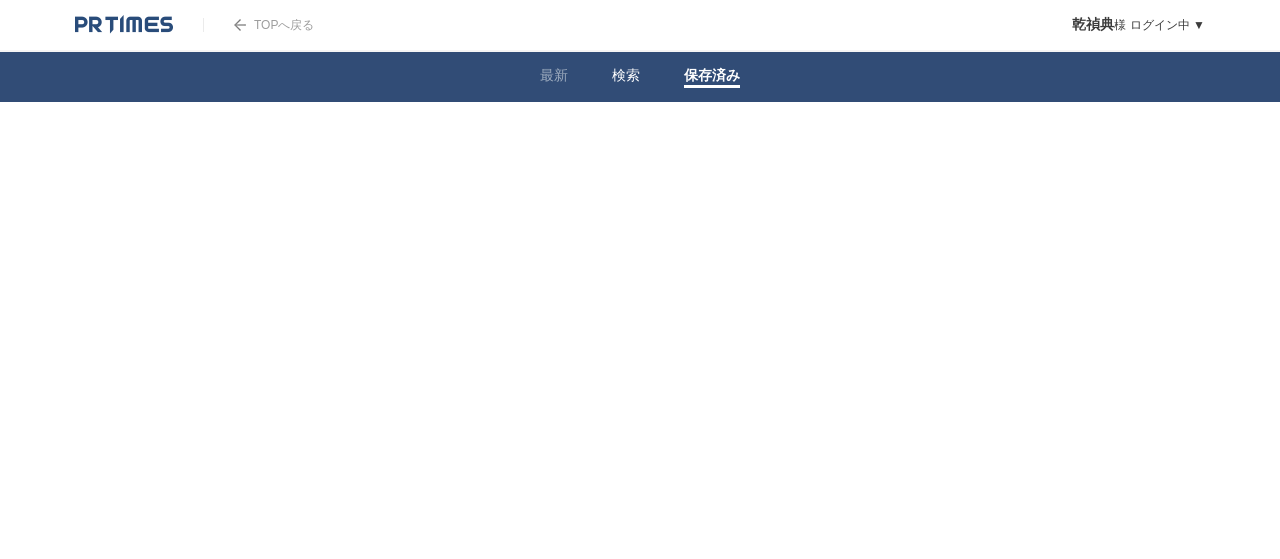 click at bounding box center (626, 86) 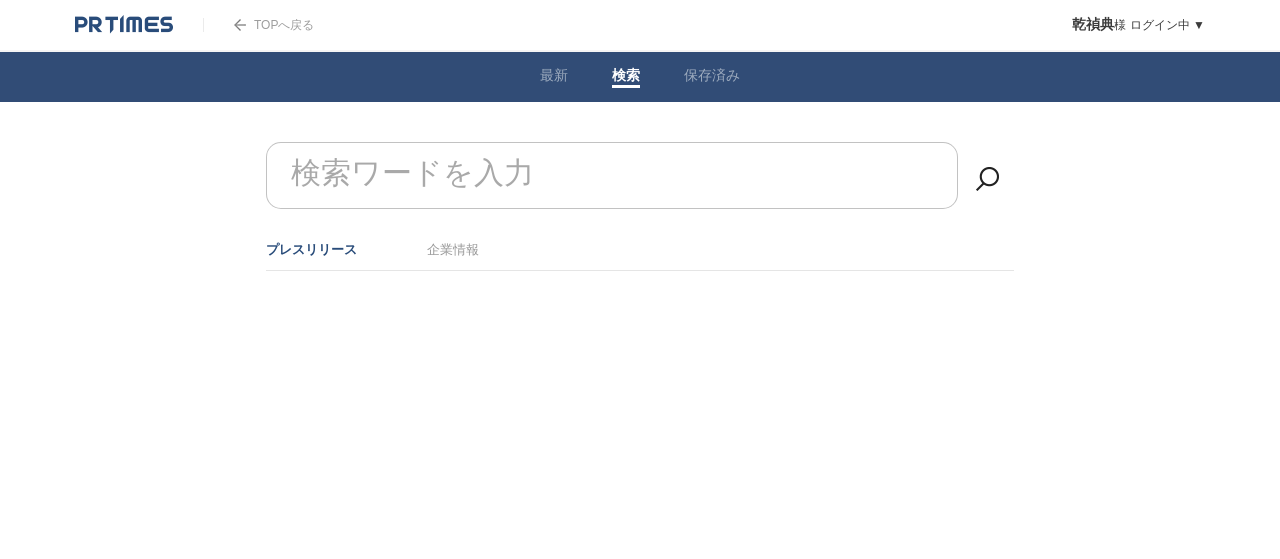 click on "TOPへ戻る" at bounding box center [258, 25] 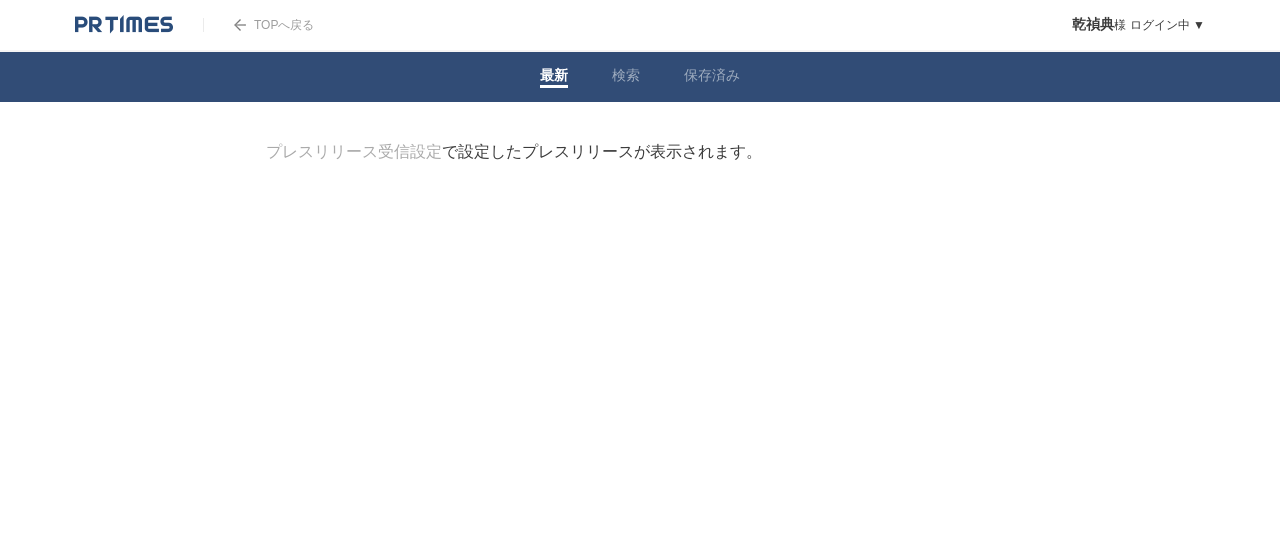 scroll, scrollTop: 0, scrollLeft: 0, axis: both 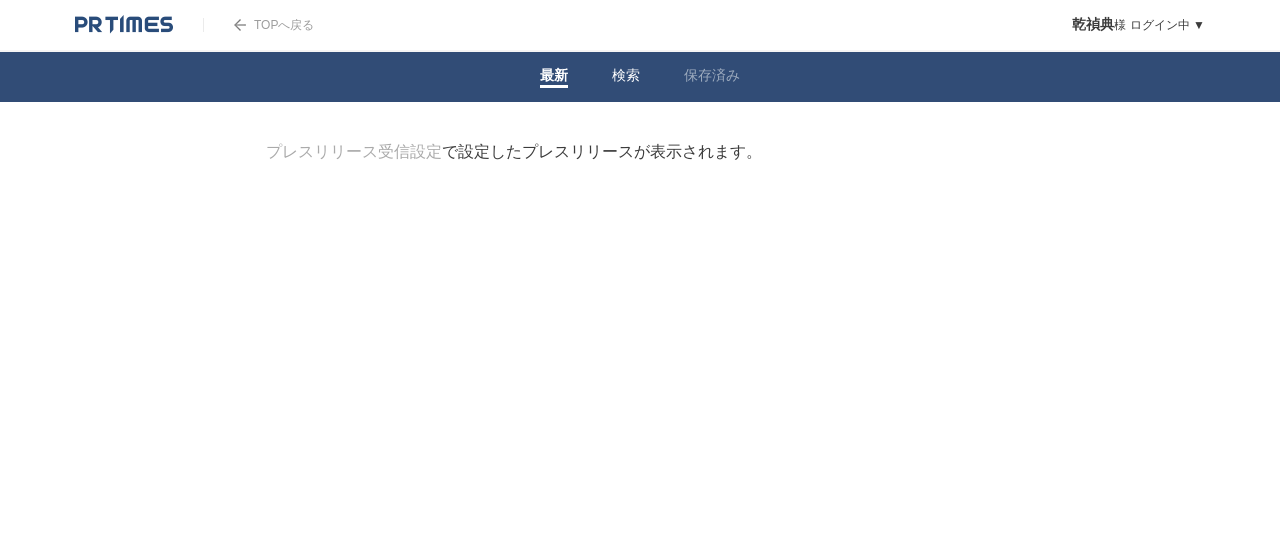 click on "検索" at bounding box center (626, 77) 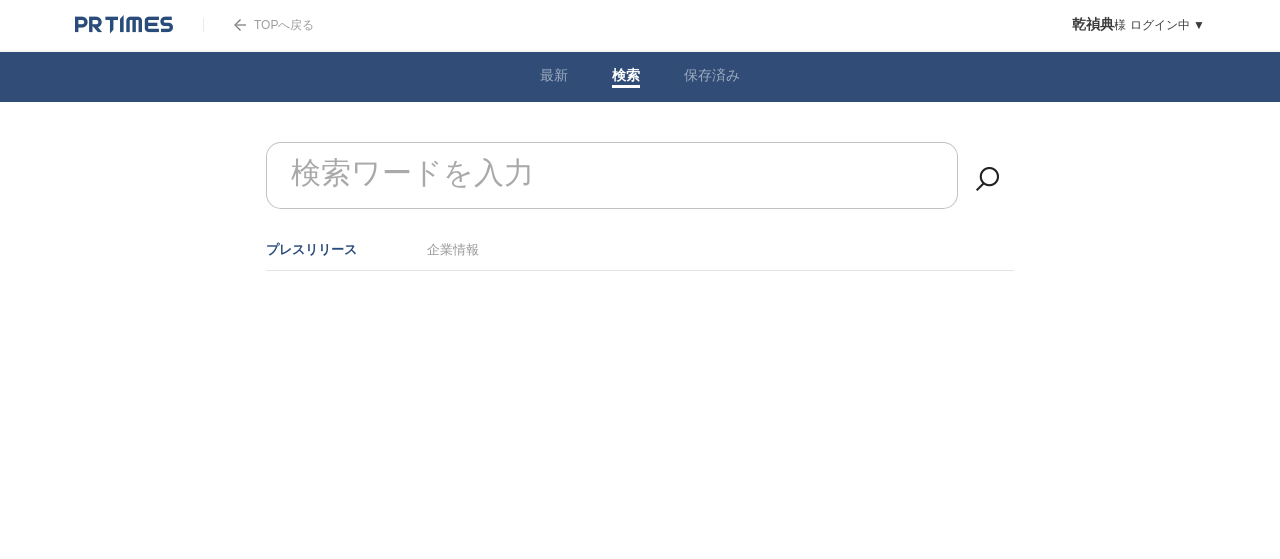 scroll, scrollTop: 0, scrollLeft: 0, axis: both 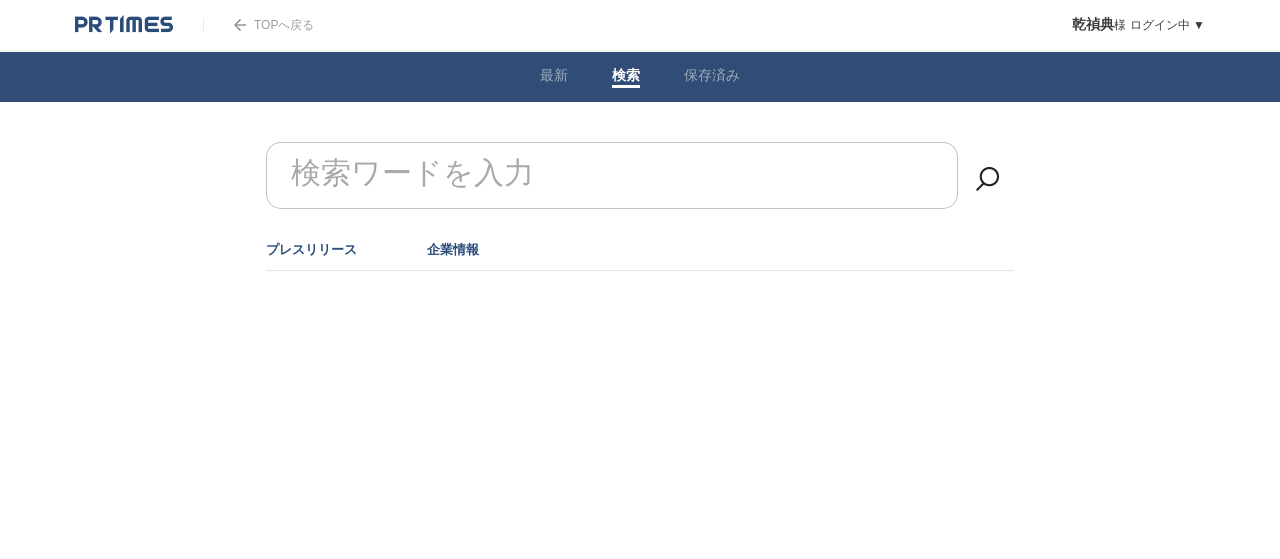 click on "企業情報" at bounding box center [453, 249] 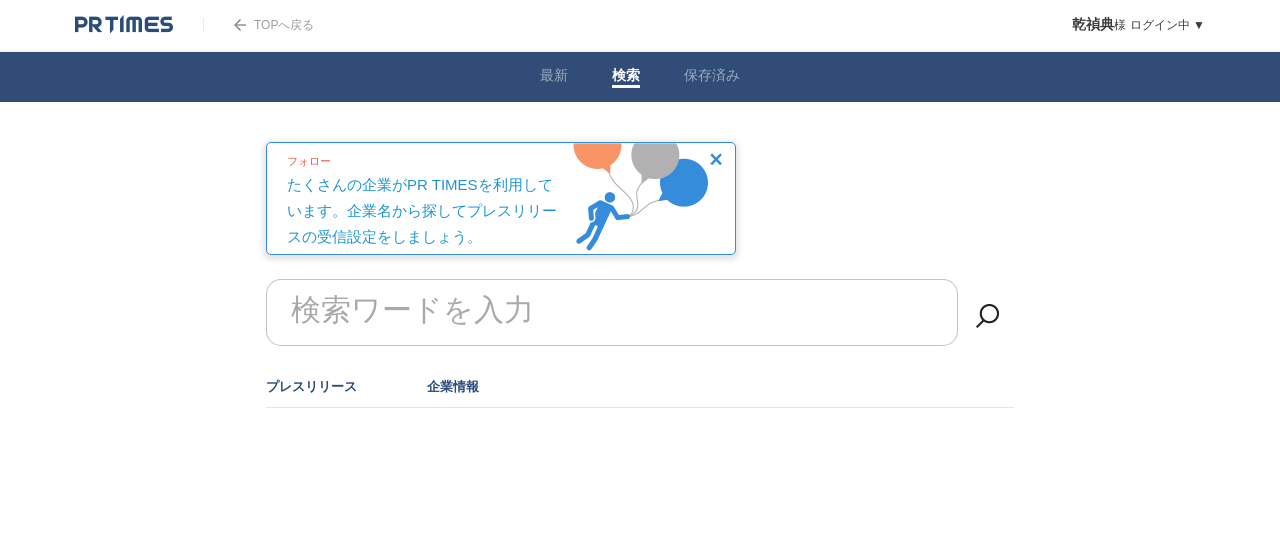 click on "プレスリリース" at bounding box center [311, 386] 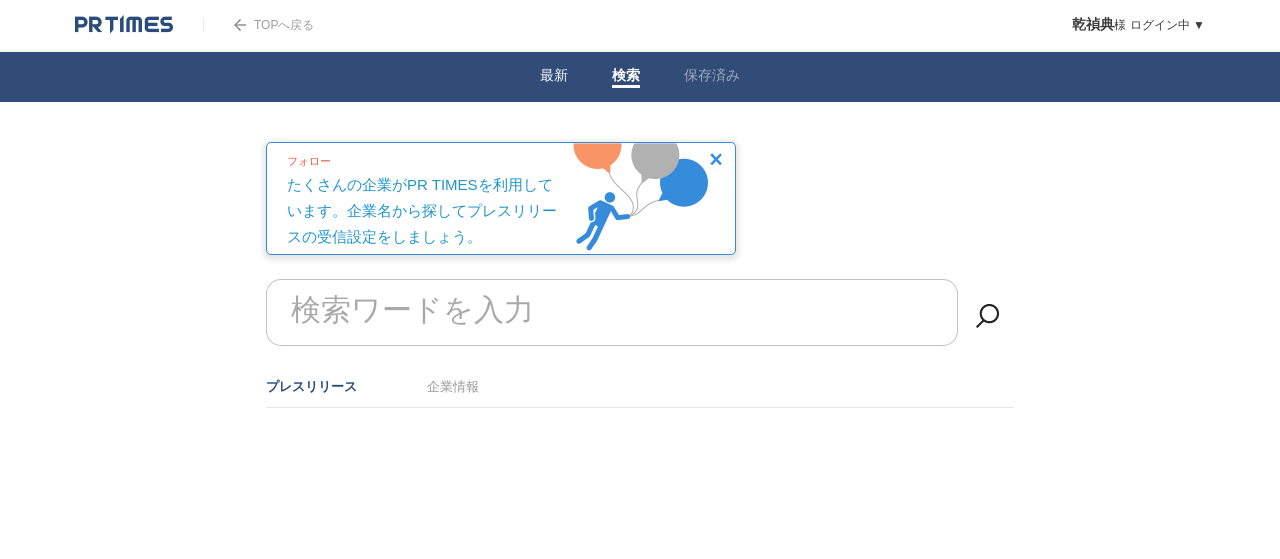 click on "最新" at bounding box center (554, 77) 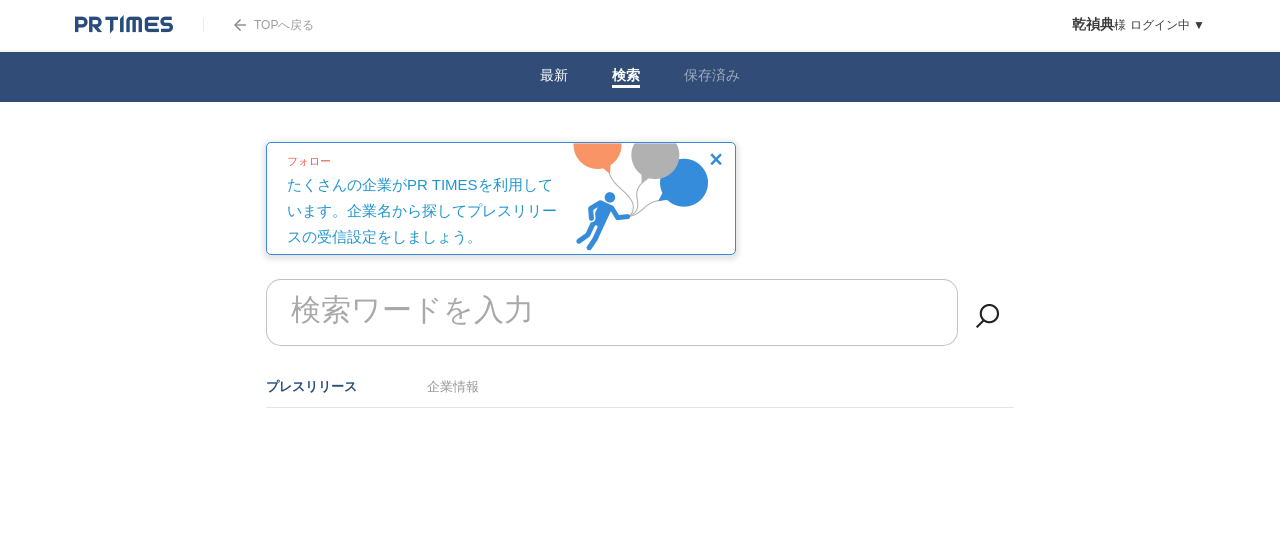 click on "最新" at bounding box center (554, 77) 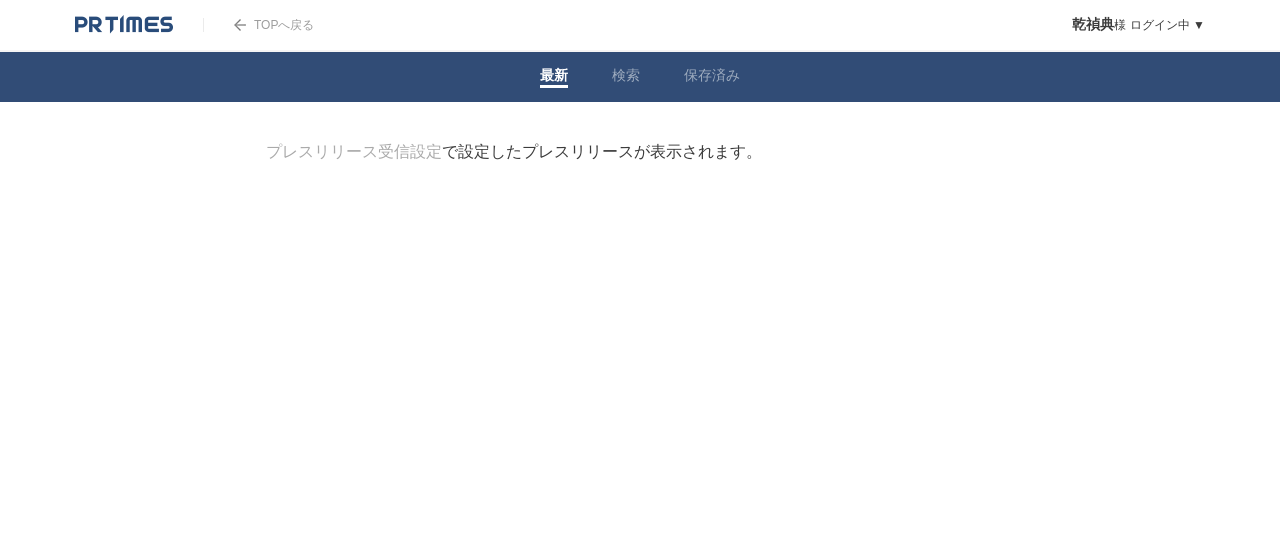 scroll, scrollTop: 0, scrollLeft: 0, axis: both 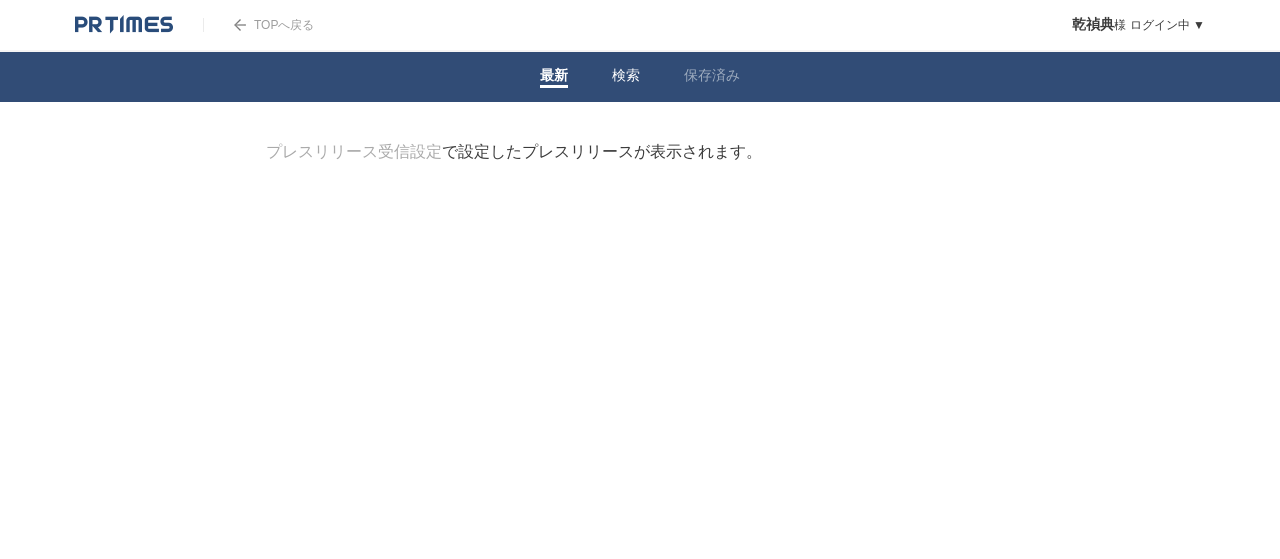click on "検索" at bounding box center [626, 77] 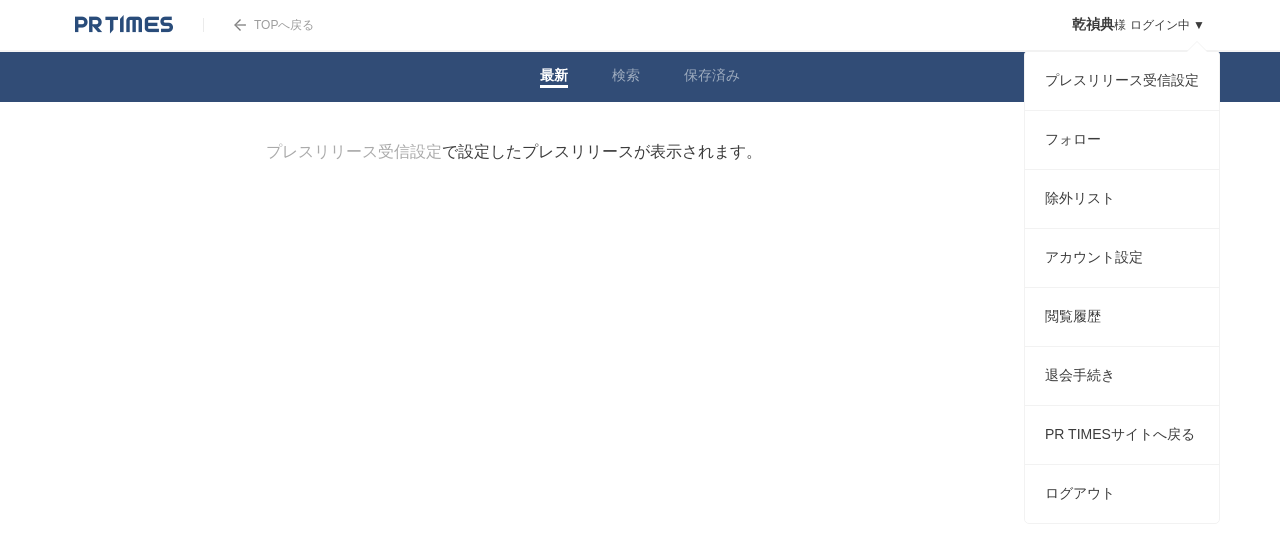 click on "乾禎典   様 ログイン中 ▼
プレスリリース受信設定
フォロー
除外リスト
アカウント設定
閲覧履歴
退会手続き
PR TIMESサイトへ戻る
ログアウト" at bounding box center (1123, 25) 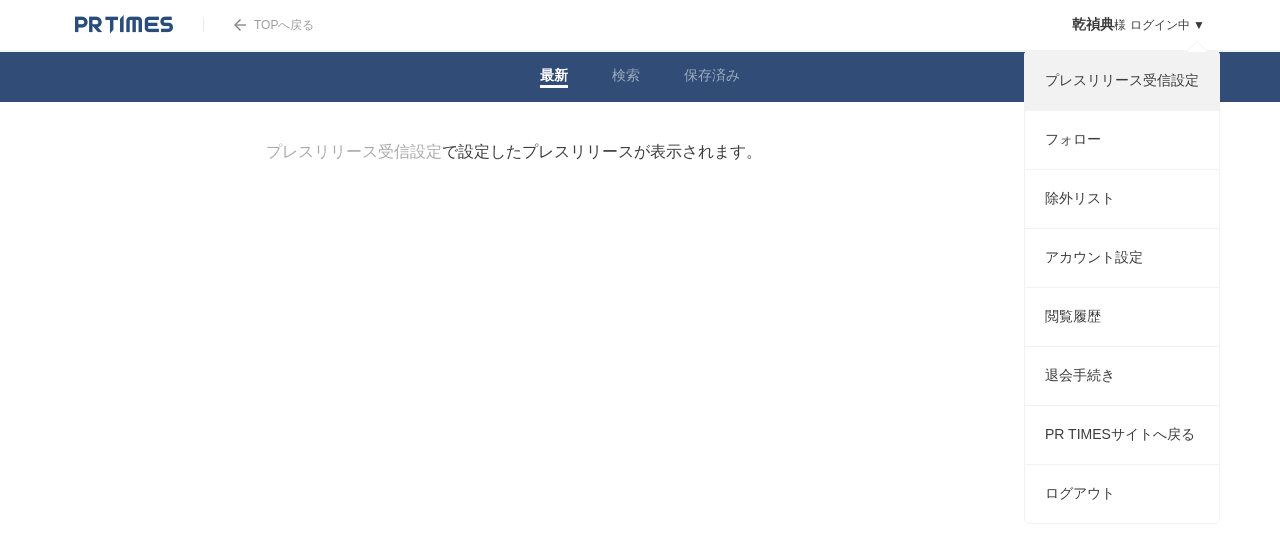 click on "プレスリリース受信設定" at bounding box center (1122, 81) 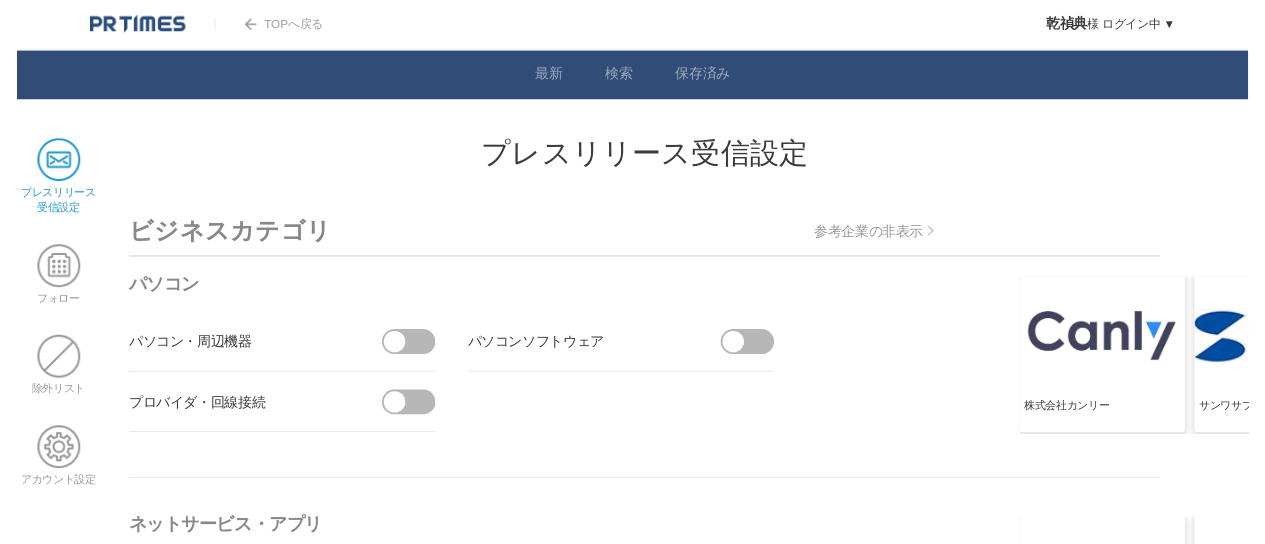 scroll, scrollTop: 0, scrollLeft: 0, axis: both 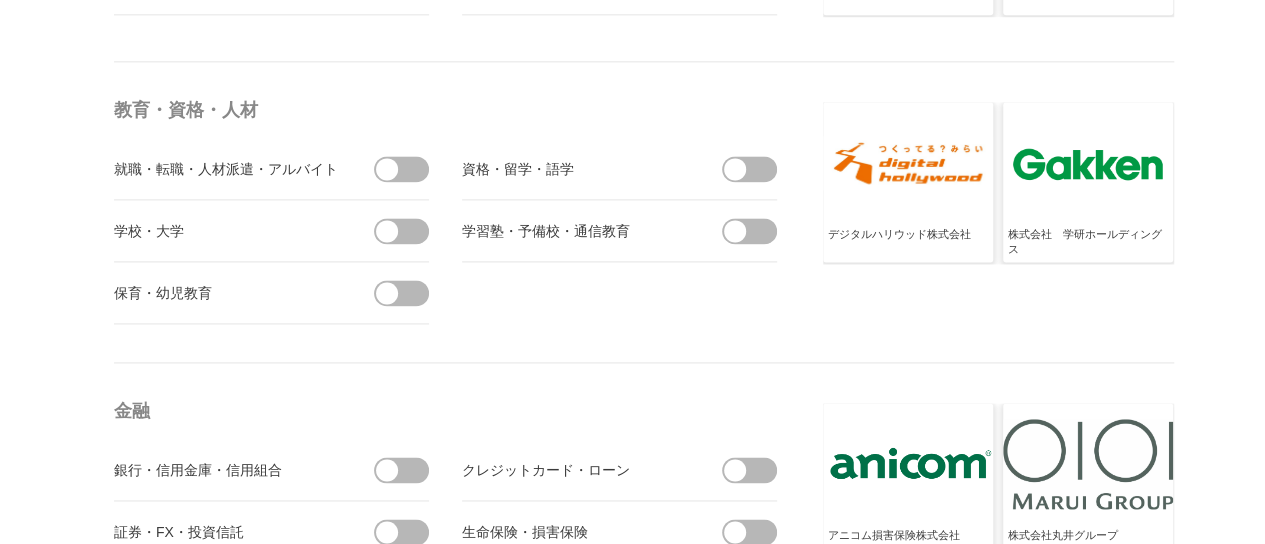click at bounding box center [408, 169] 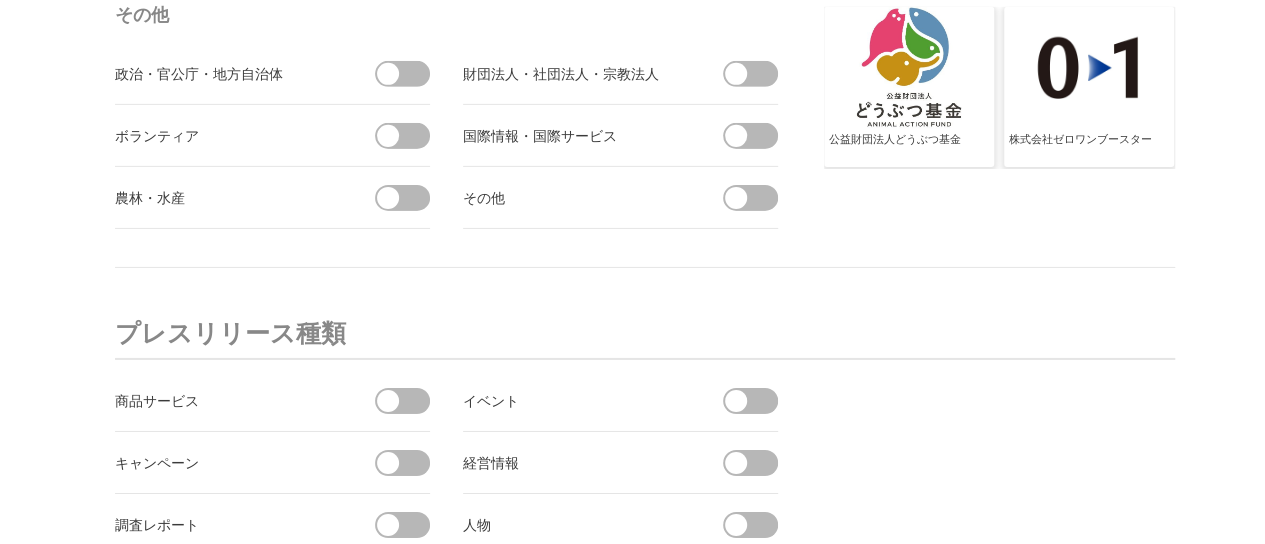 scroll, scrollTop: 7244, scrollLeft: 0, axis: vertical 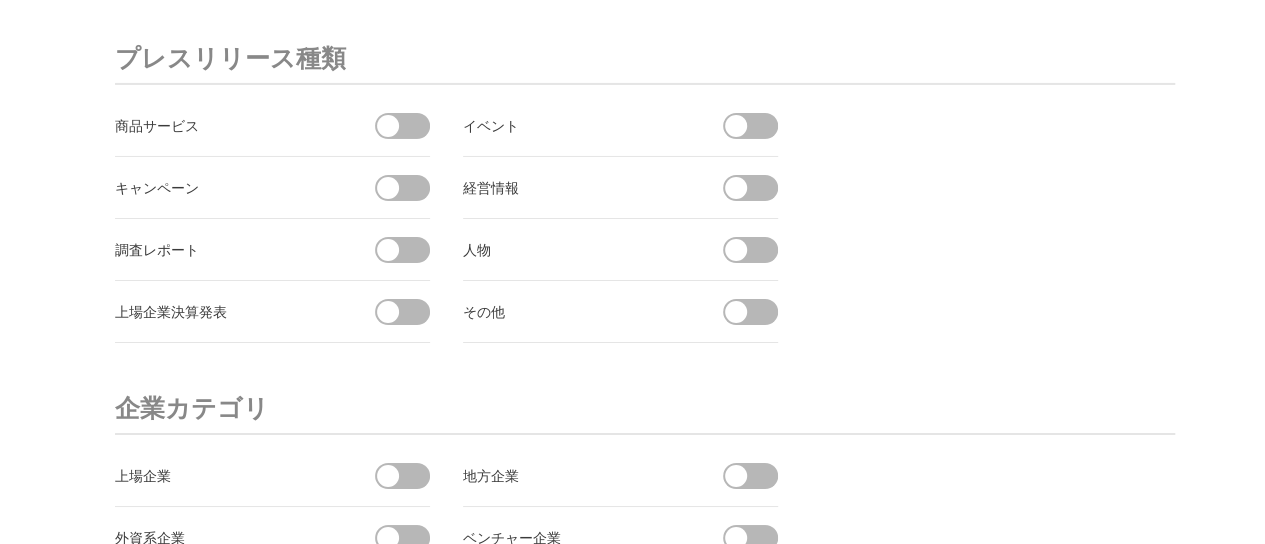 click at bounding box center (409, 126) 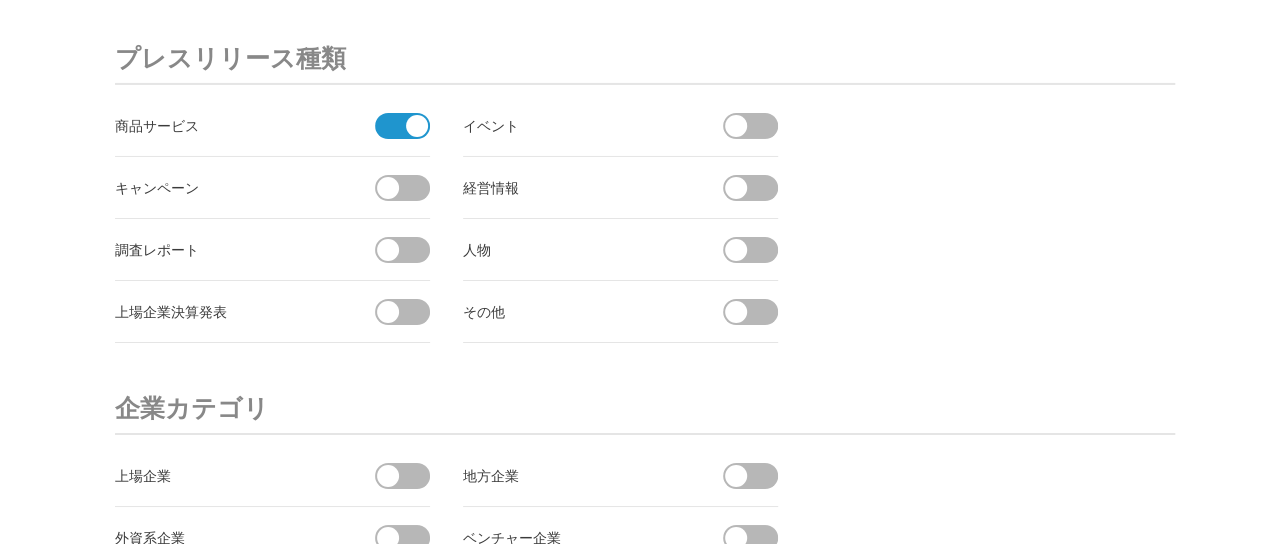 click at bounding box center [409, 188] 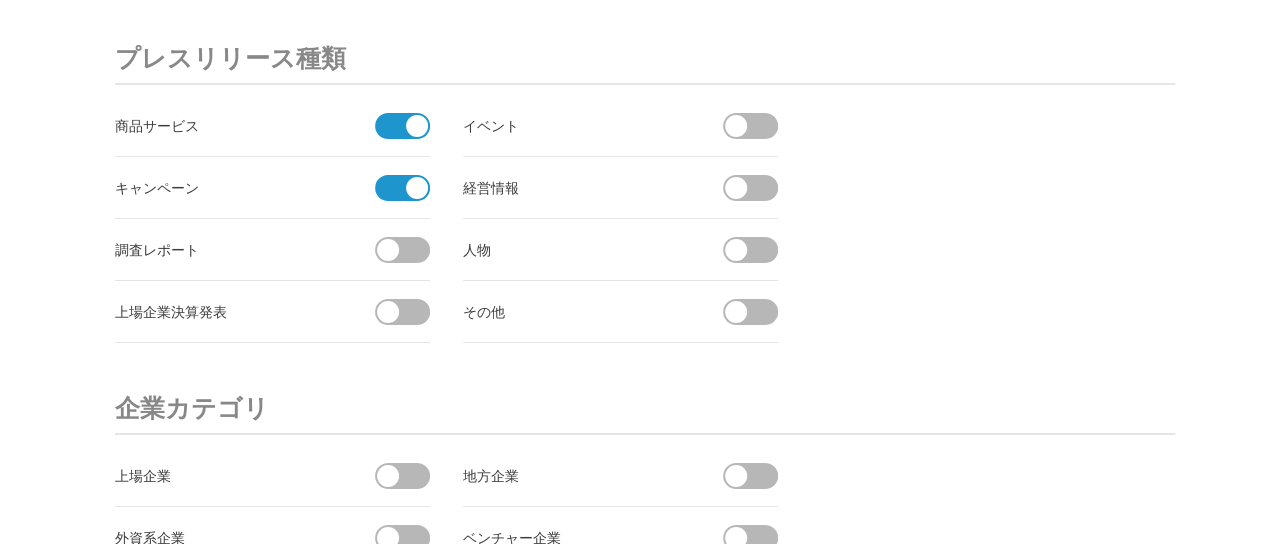 click at bounding box center [409, 250] 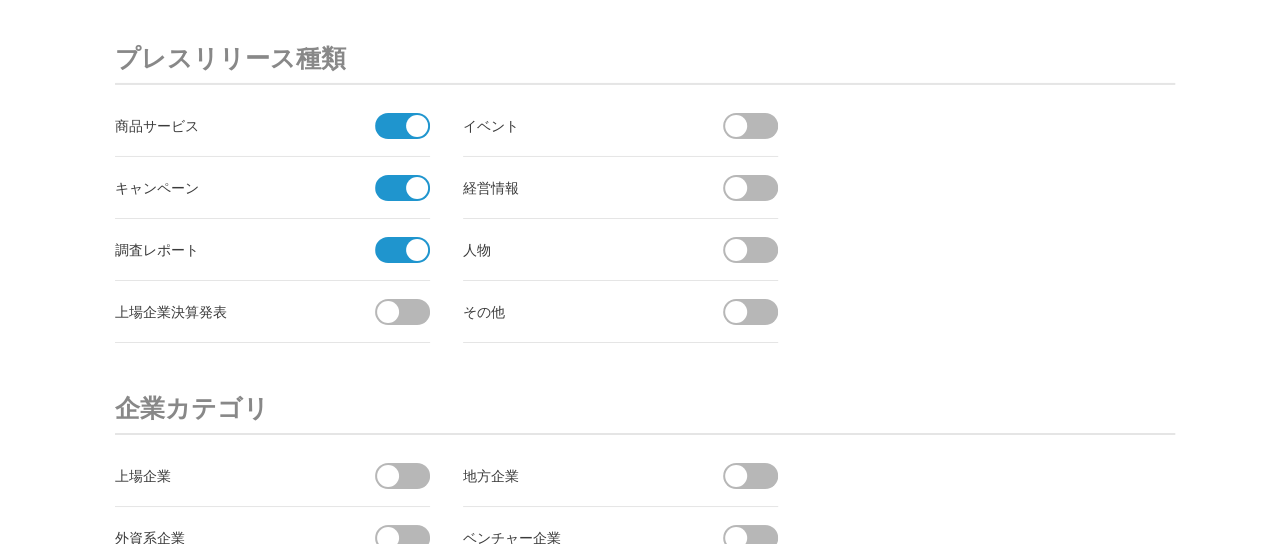 click at bounding box center (757, 126) 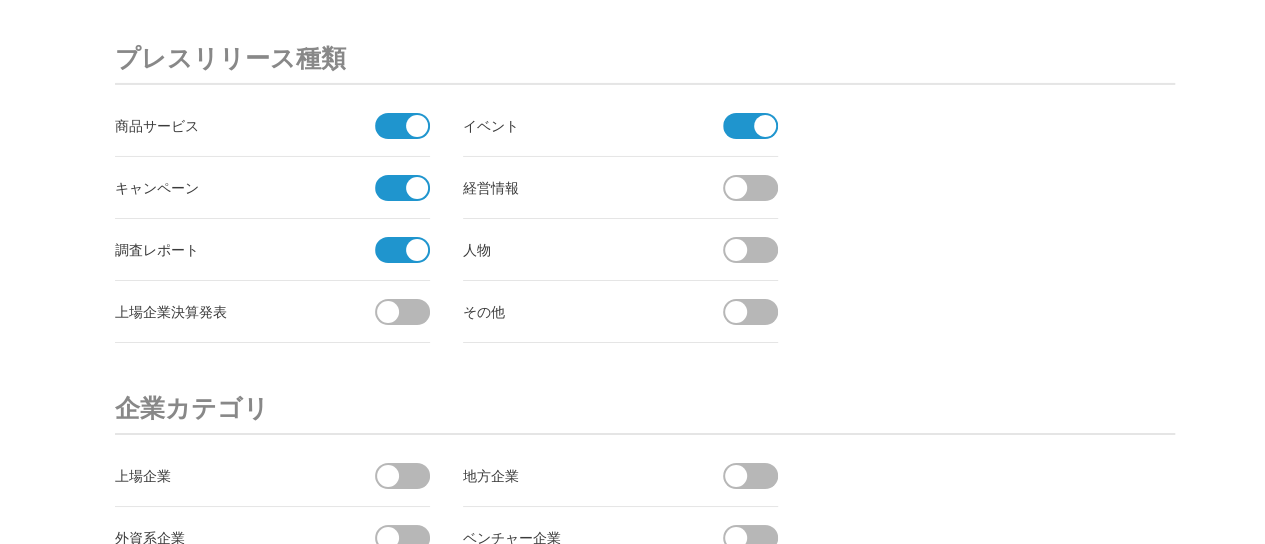 click at bounding box center (715, 188) 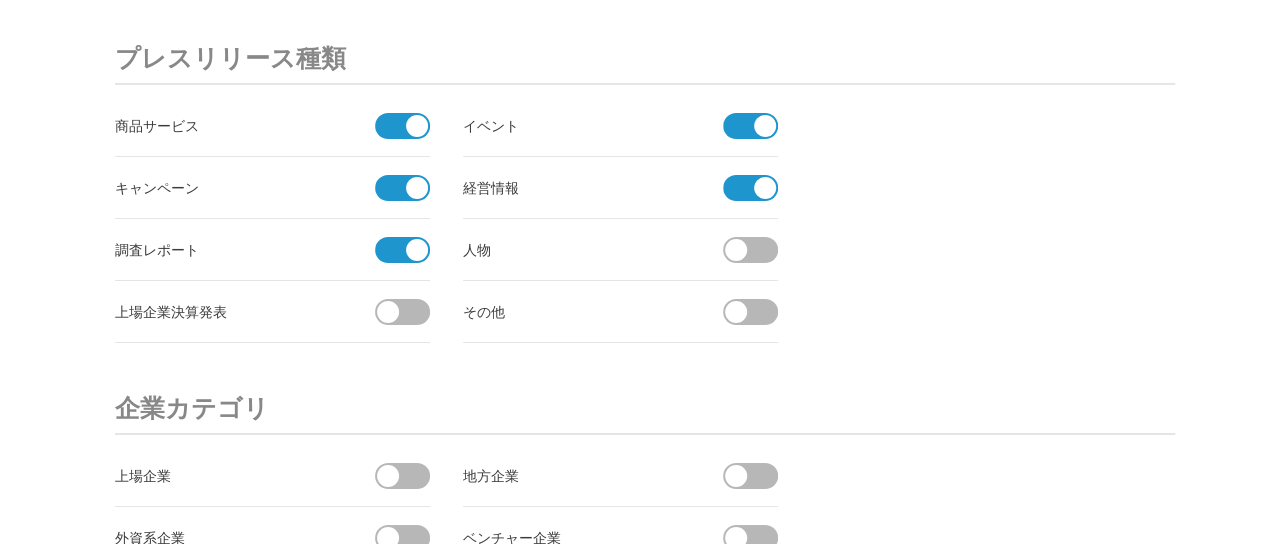 click at bounding box center [757, 250] 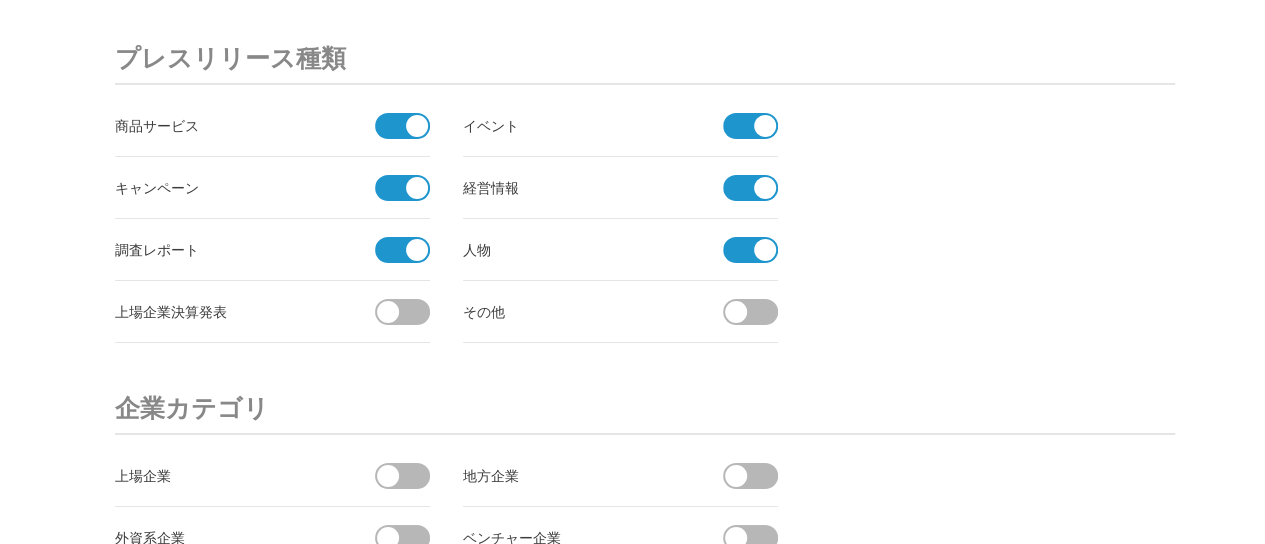 click at bounding box center [757, 312] 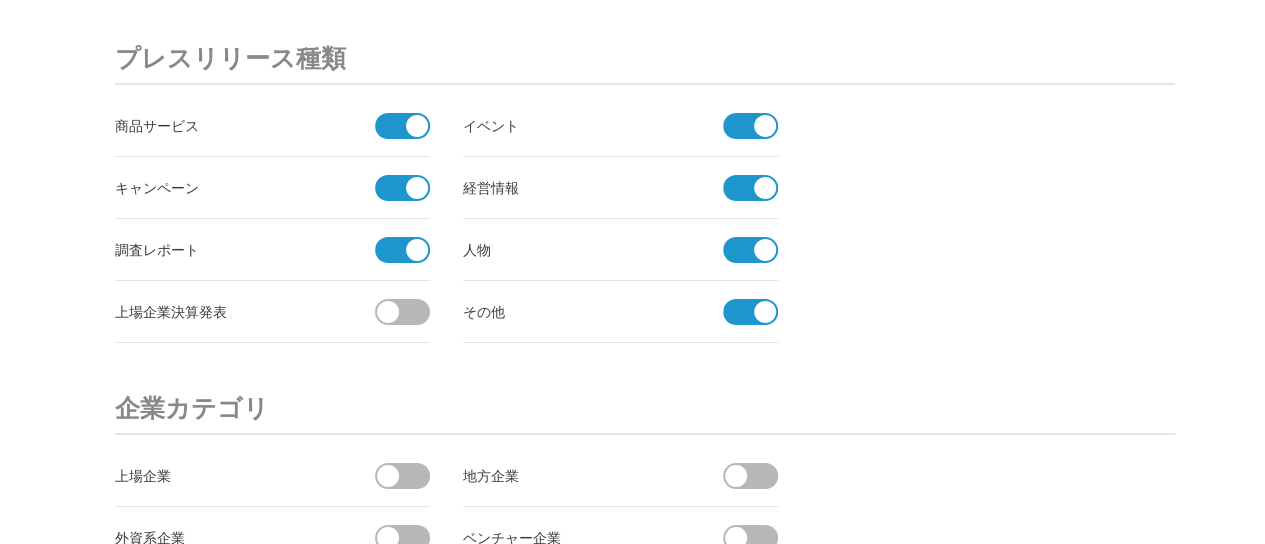 click on "上場企業決算発表" at bounding box center [272, 312] 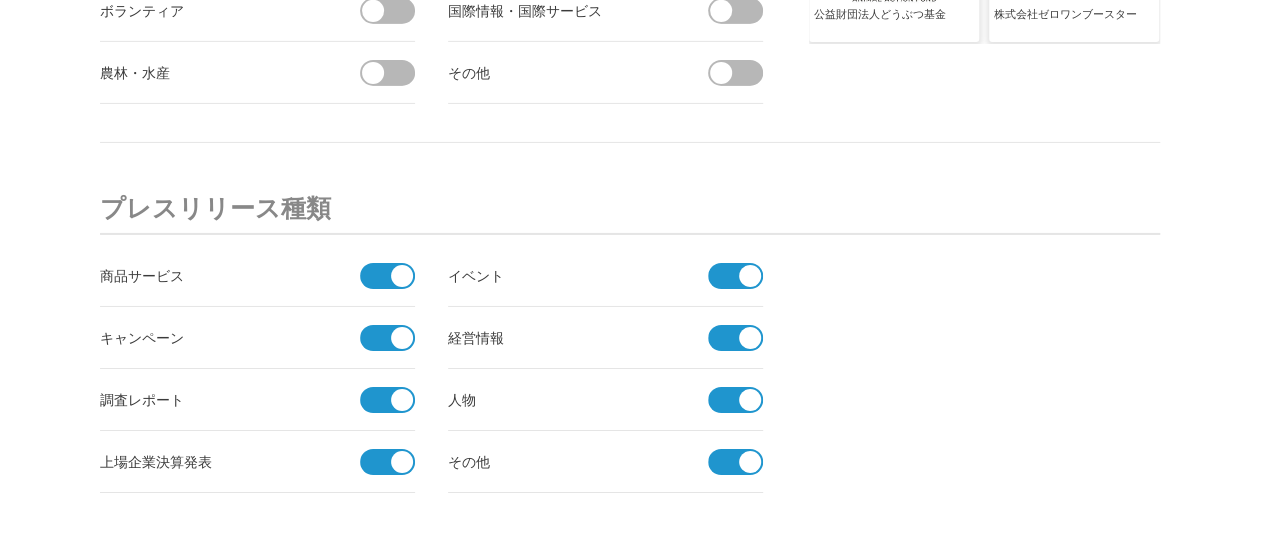 scroll, scrollTop: 7794, scrollLeft: 15, axis: both 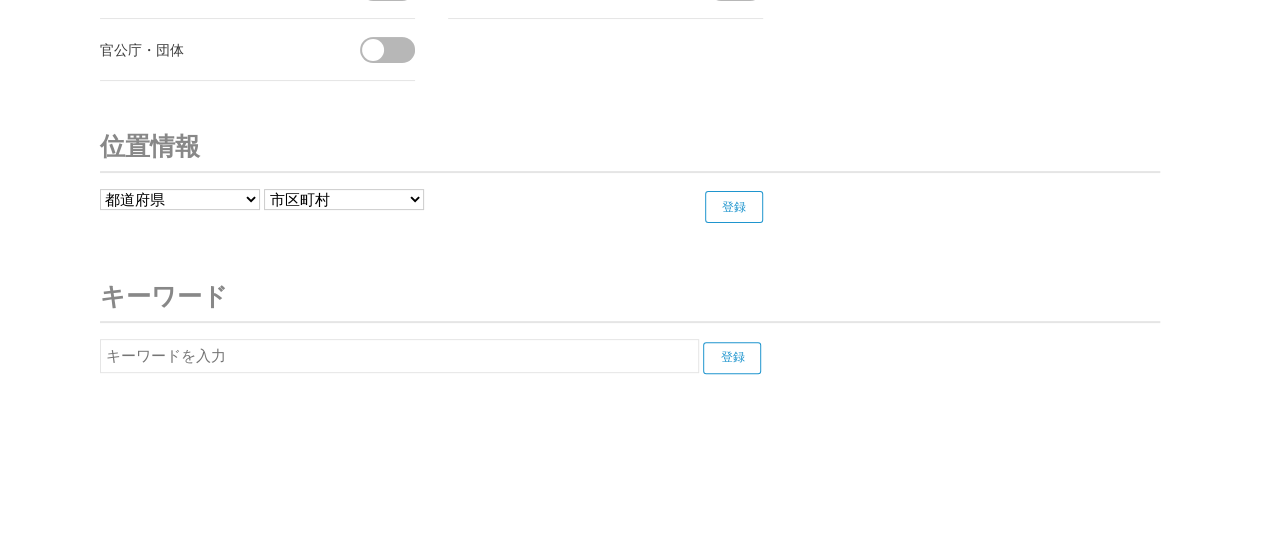 click at bounding box center [399, 356] 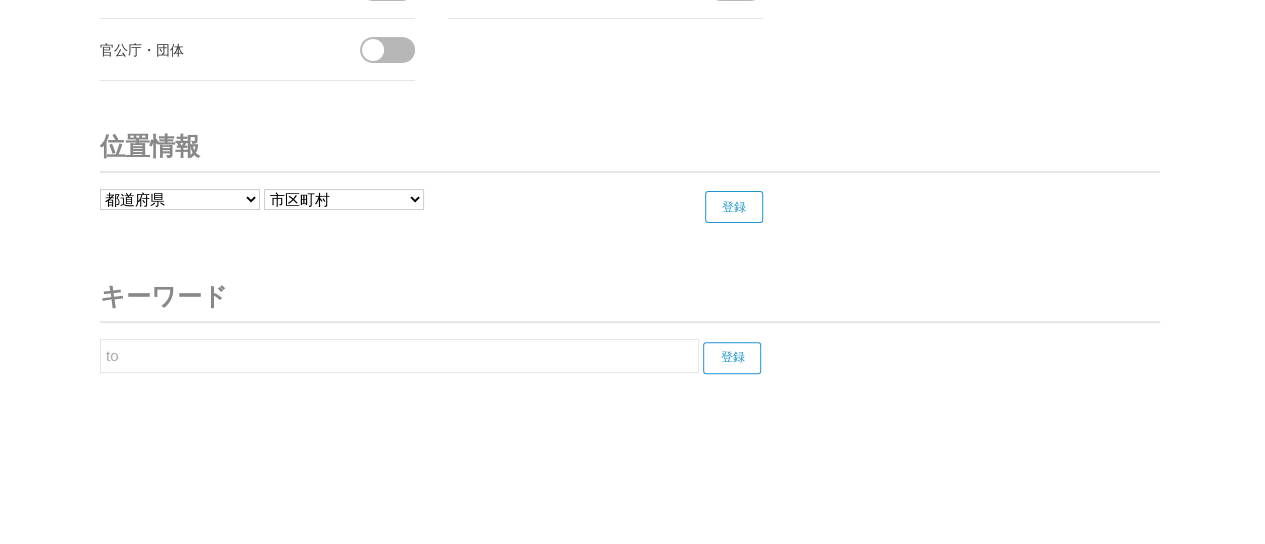 type on "t" 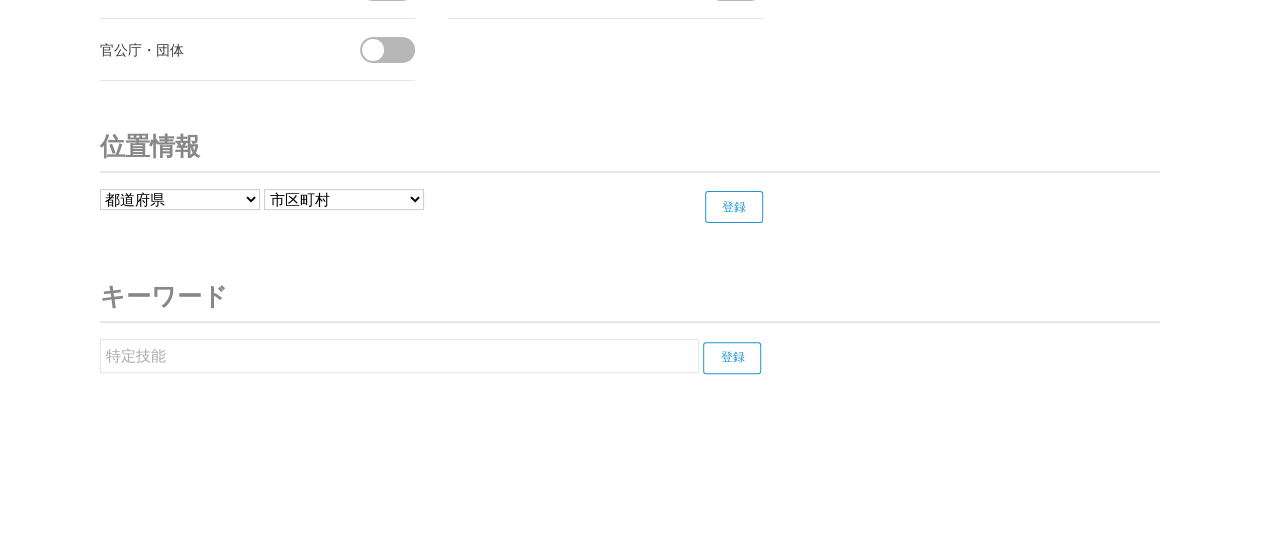 click on "登録" at bounding box center [732, 358] 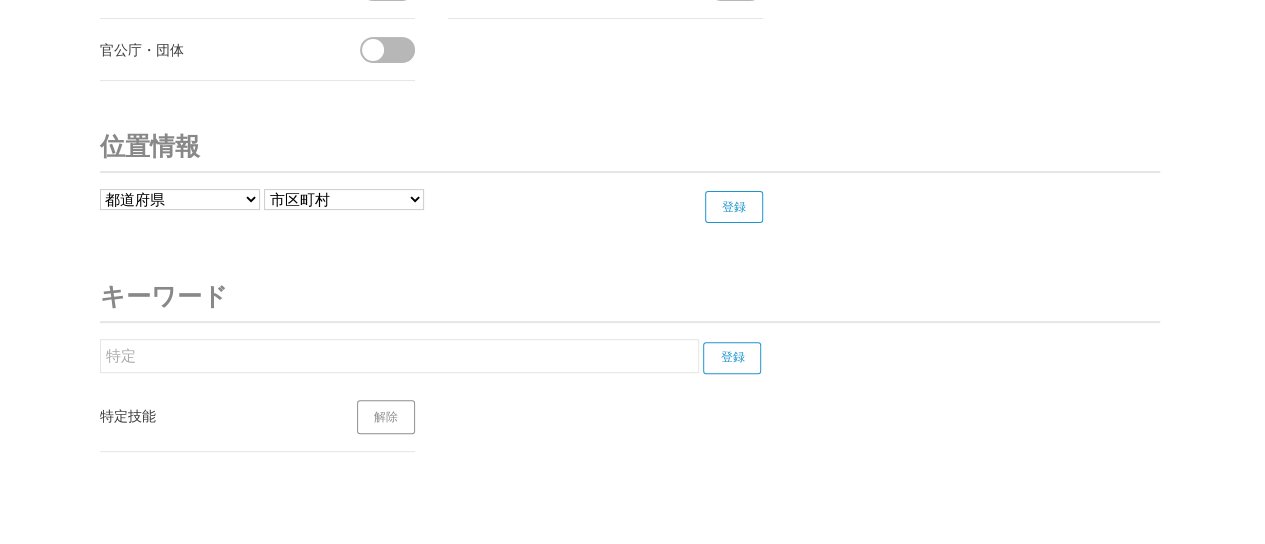 type on "特" 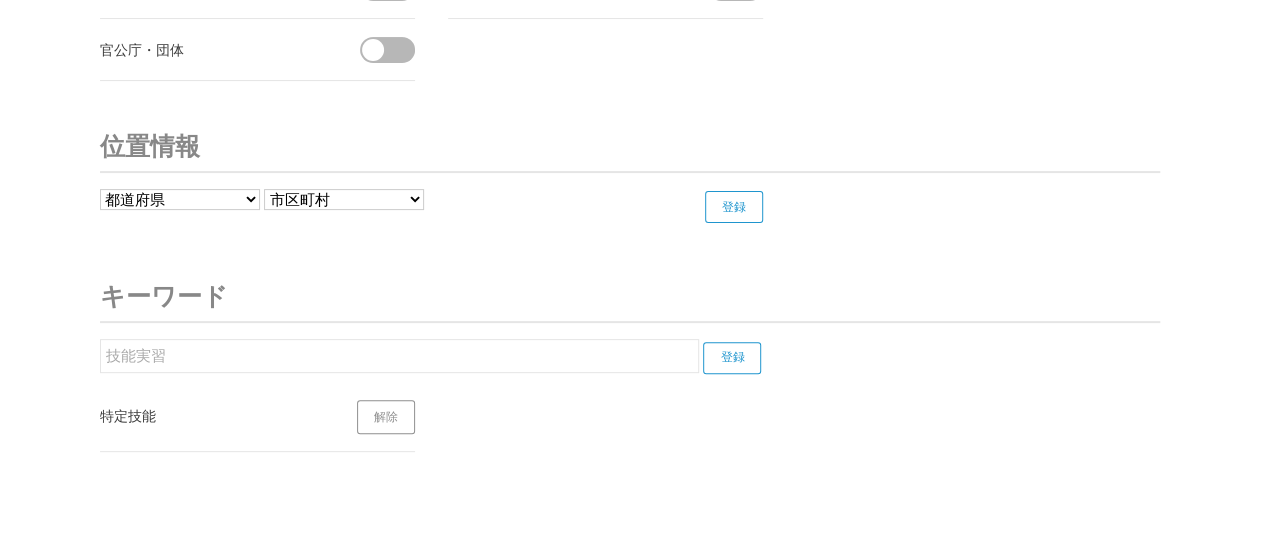 click on "登録" at bounding box center [732, 358] 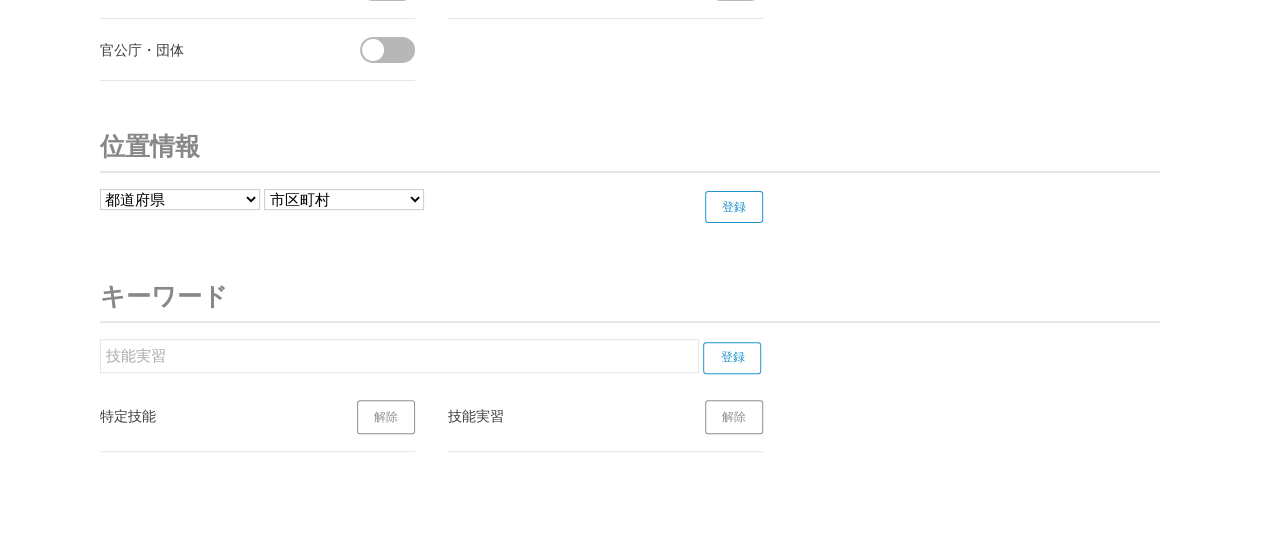 click on "登録" at bounding box center [732, 358] 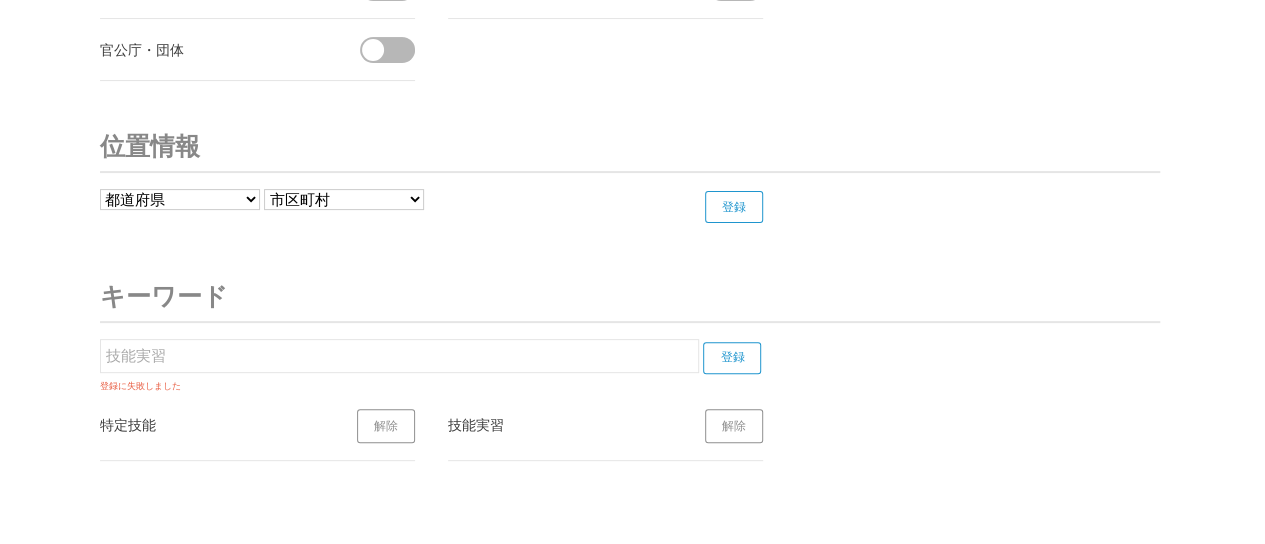 click on "技能実習" at bounding box center [399, 356] 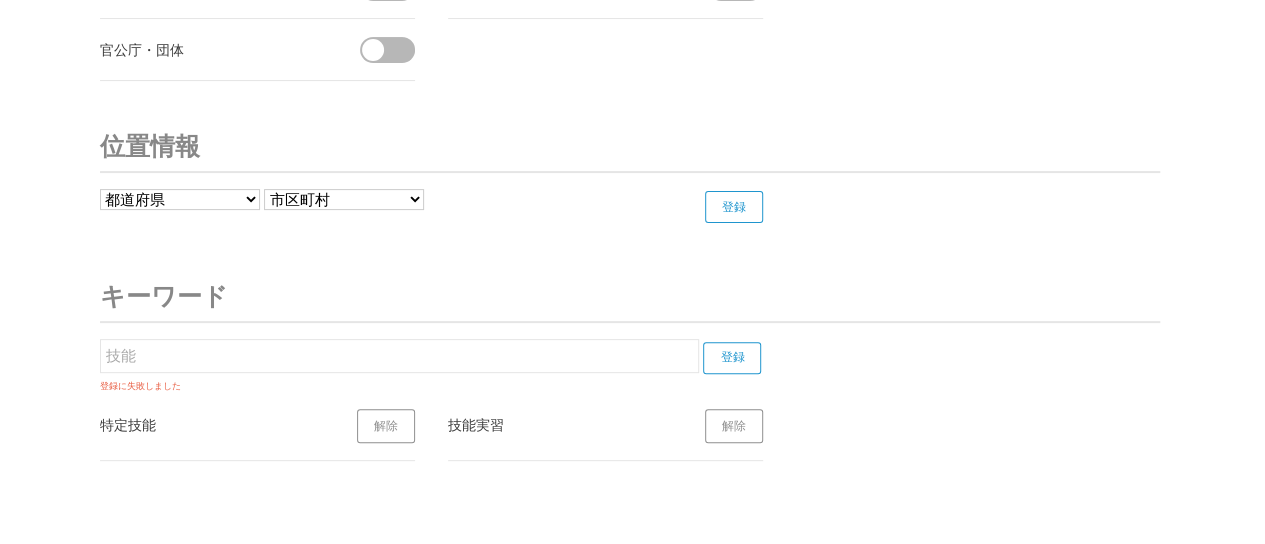 type on "技" 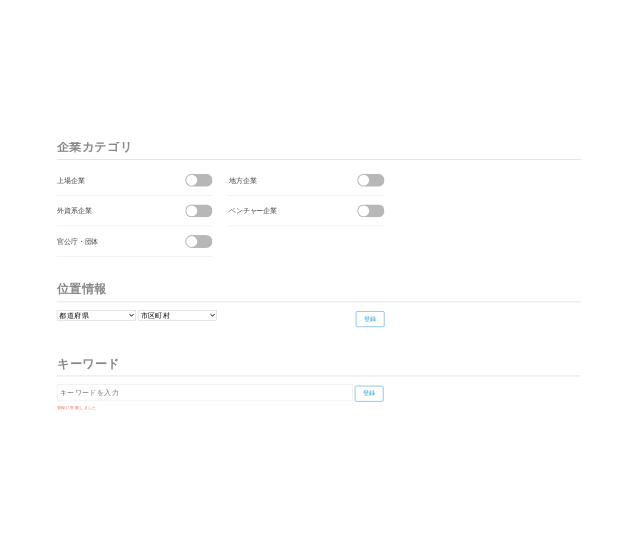 scroll, scrollTop: 7872, scrollLeft: 0, axis: vertical 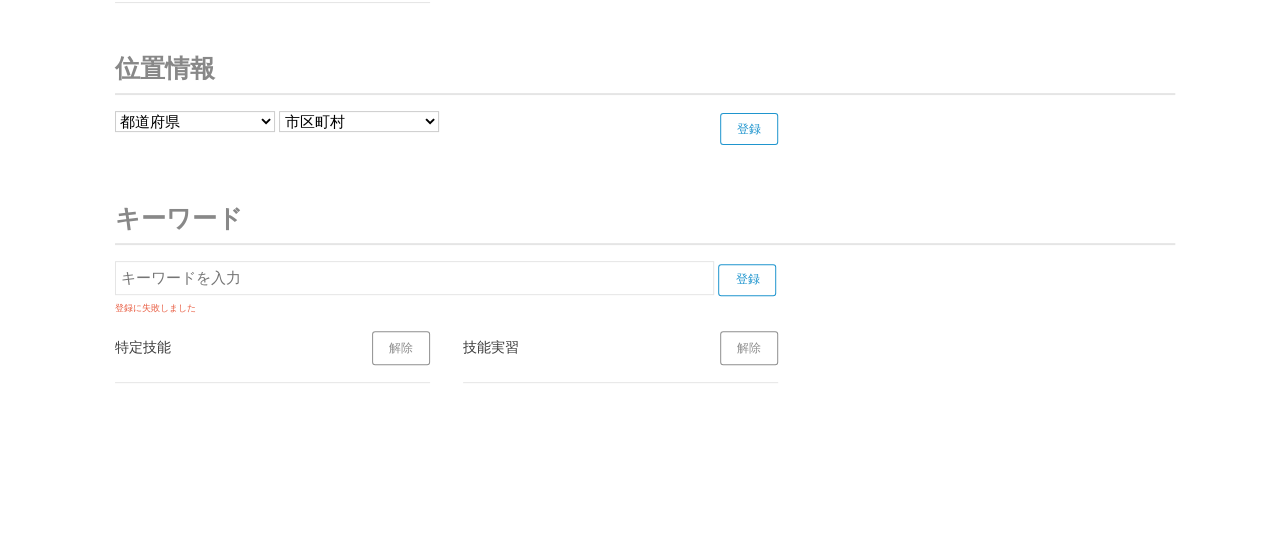 click at bounding box center (414, 278) 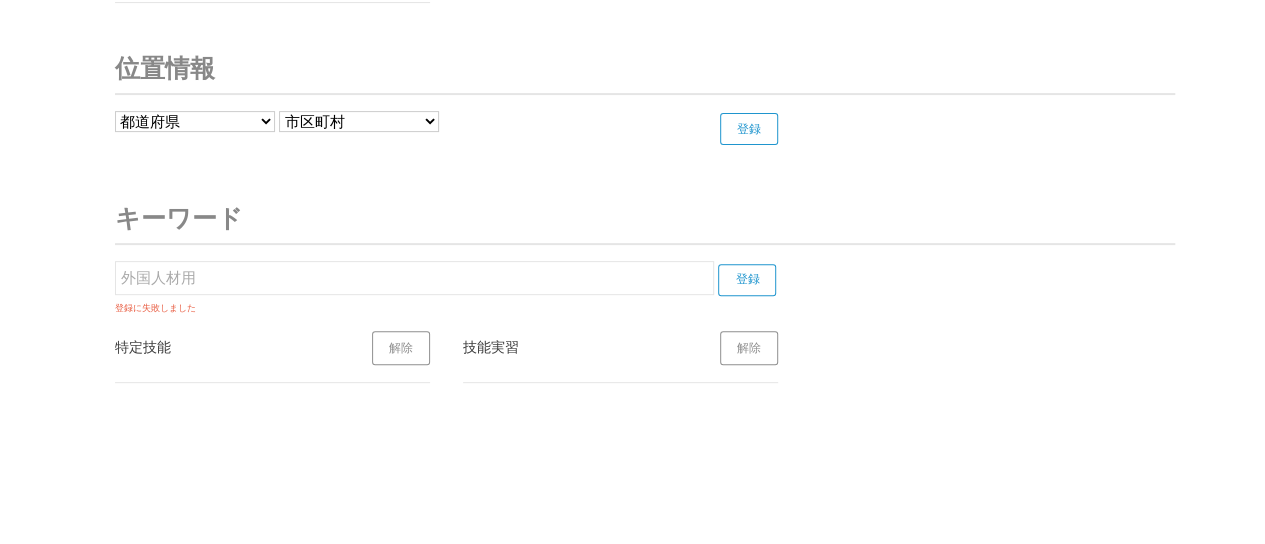 click on "登録" at bounding box center [747, 280] 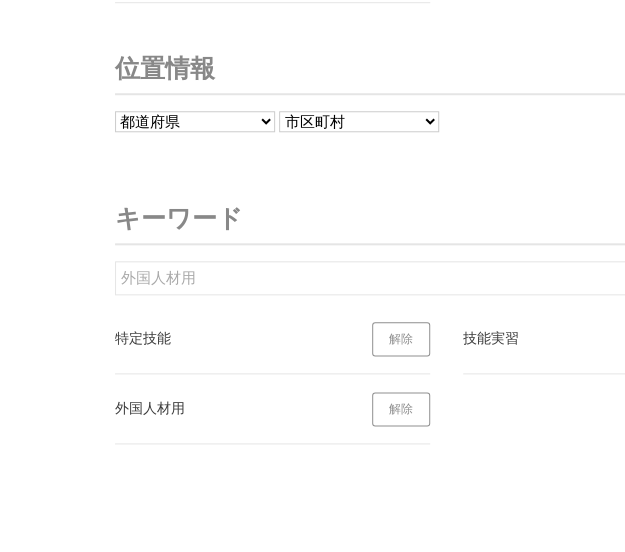 click on "外国人材用" at bounding box center [414, 278] 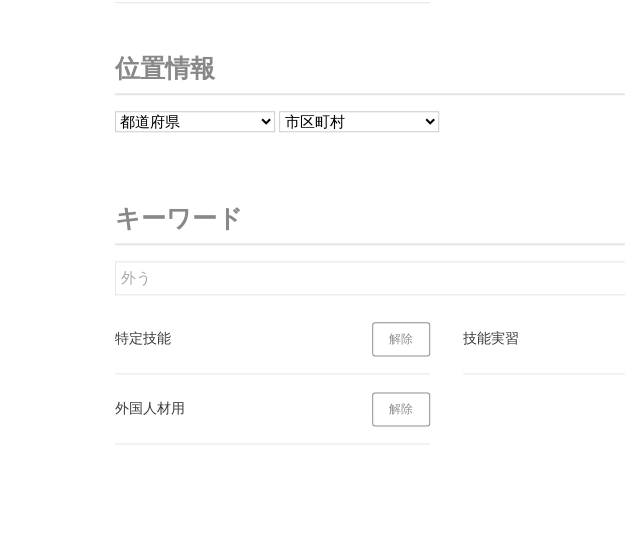 type on "外" 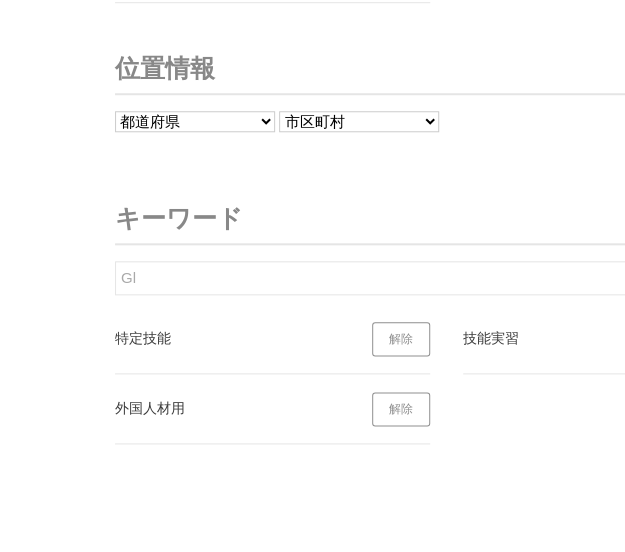 type on "G" 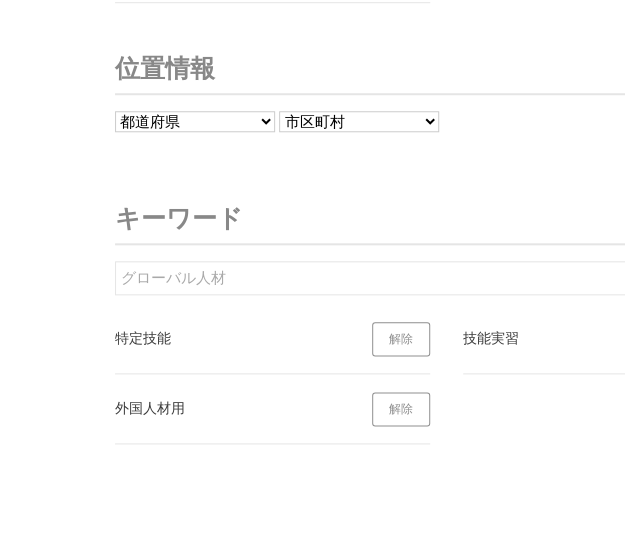 click on "登録" at bounding box center (747, 280) 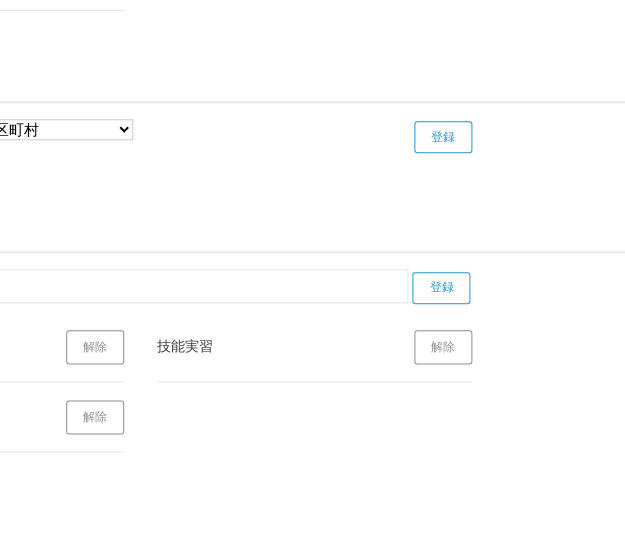 scroll, scrollTop: 7846, scrollLeft: 476, axis: both 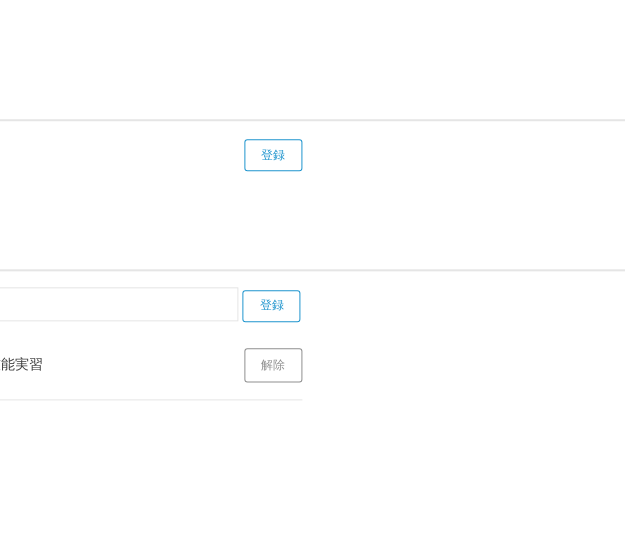 click on "グローバル人材   登録
特定技能
解除
技能実習
解除
外国人材用
解除" at bounding box center [-19, 378] 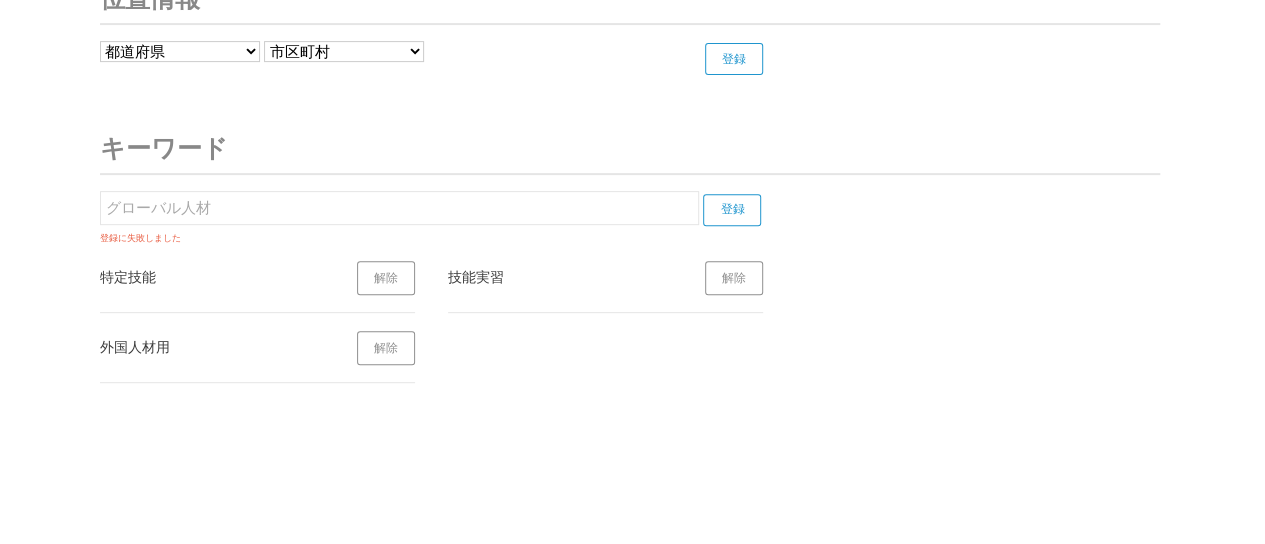 scroll, scrollTop: 7941, scrollLeft: 15, axis: both 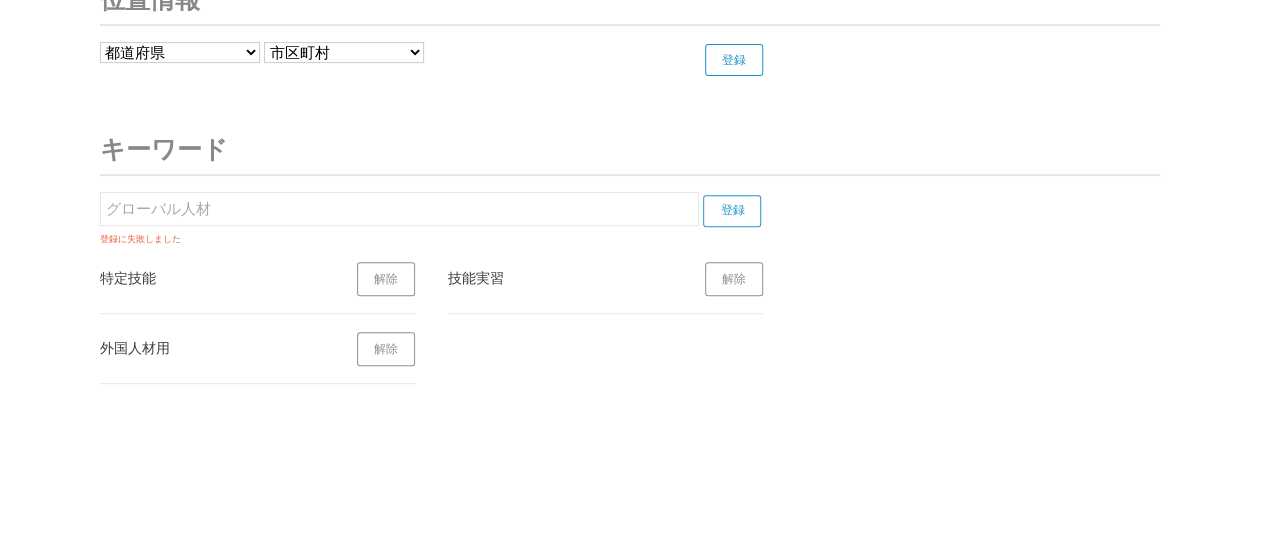 click on "登録" at bounding box center (732, 211) 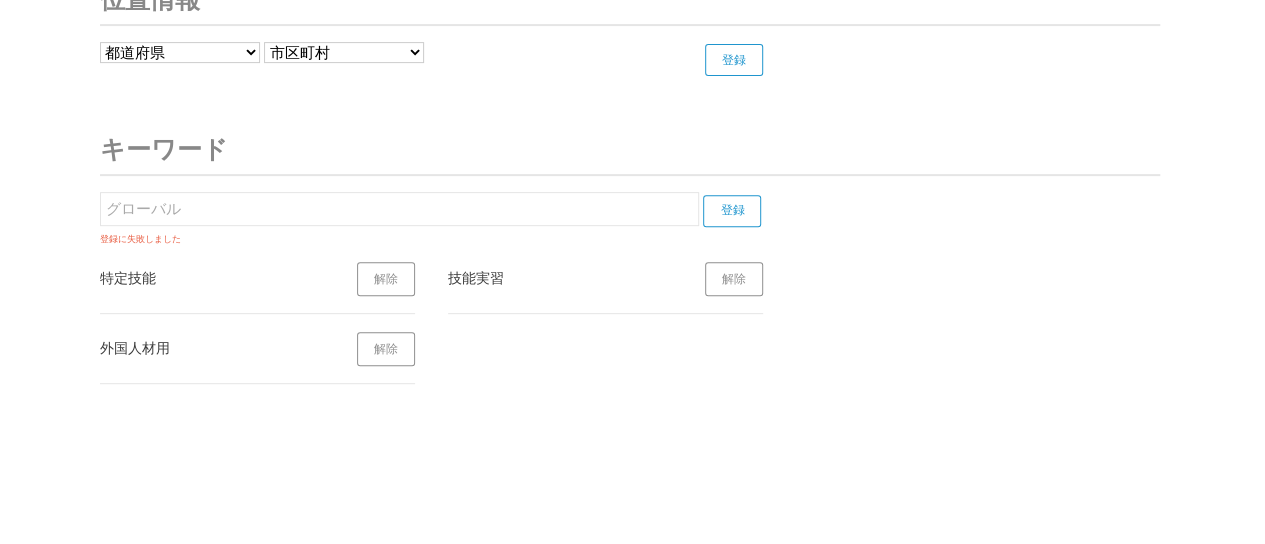 click on "登録" at bounding box center [732, 211] 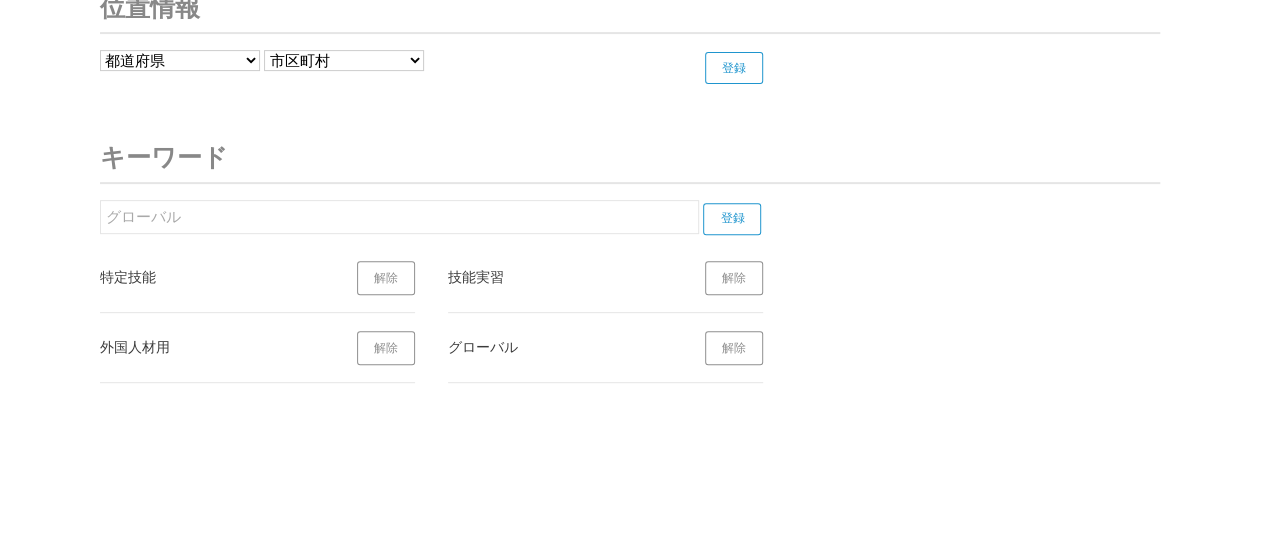 click on "解除" at bounding box center [734, 348] 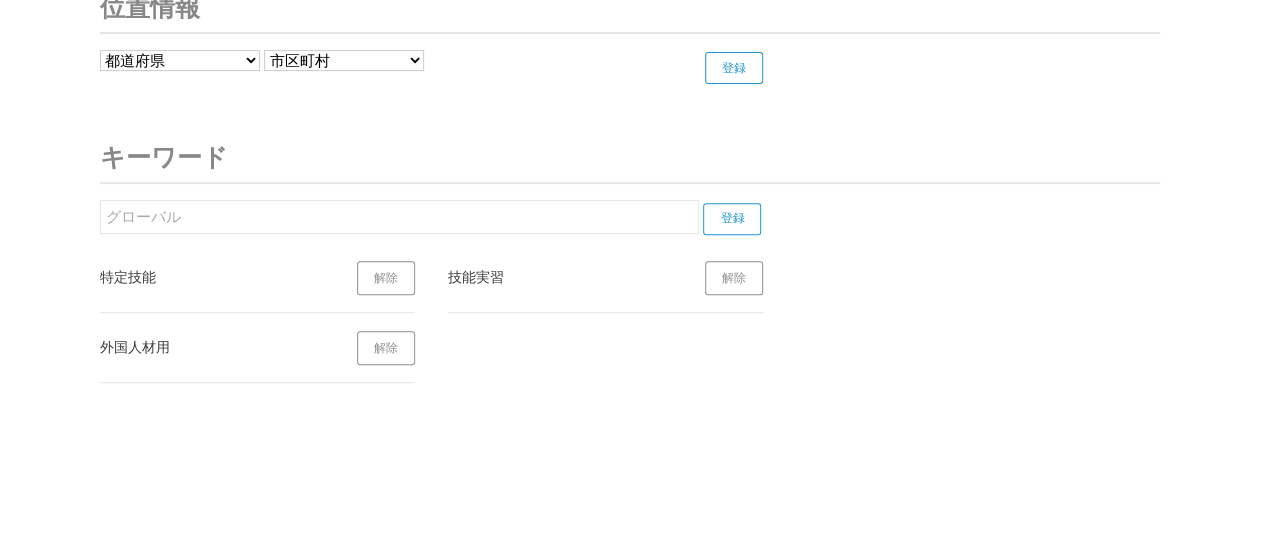 click on "グローバル" at bounding box center (399, 217) 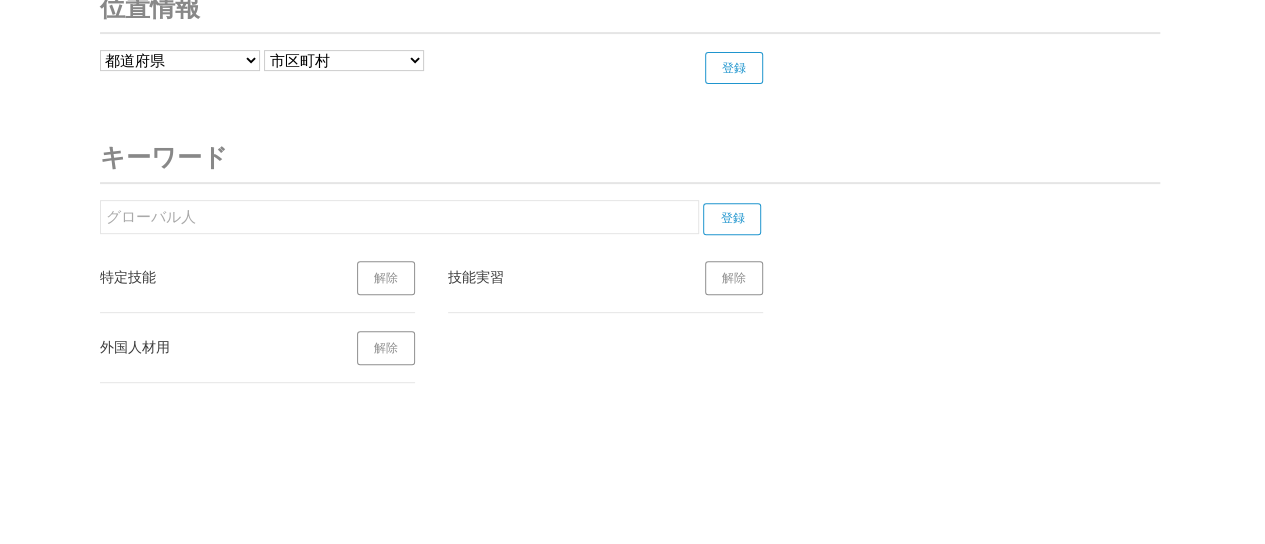 click on "登録" at bounding box center (732, 219) 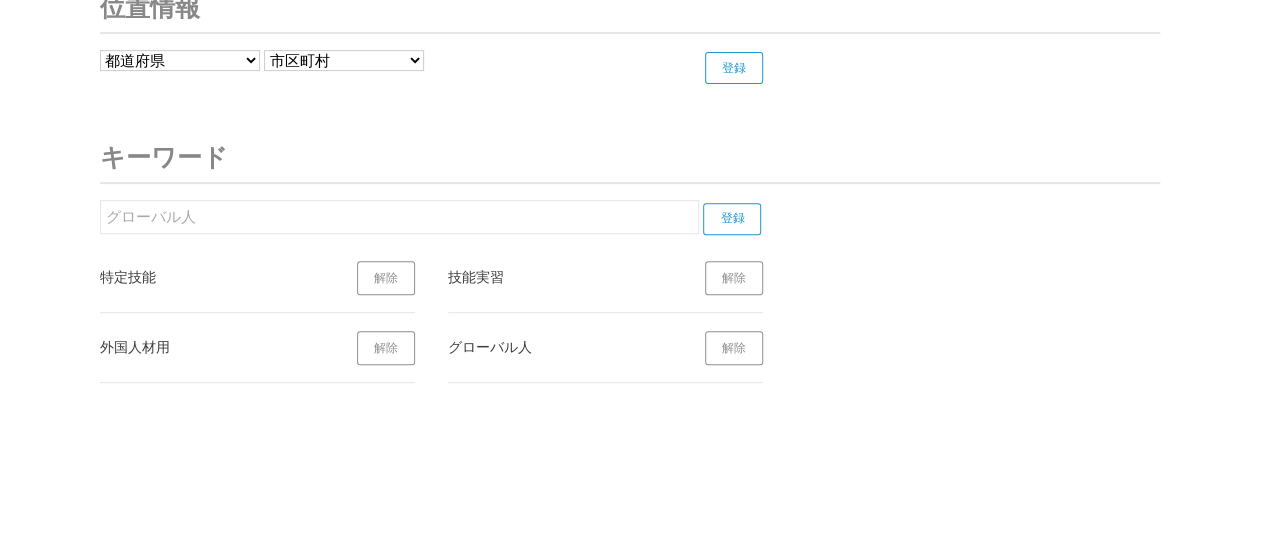click on "登録" at bounding box center [732, 219] 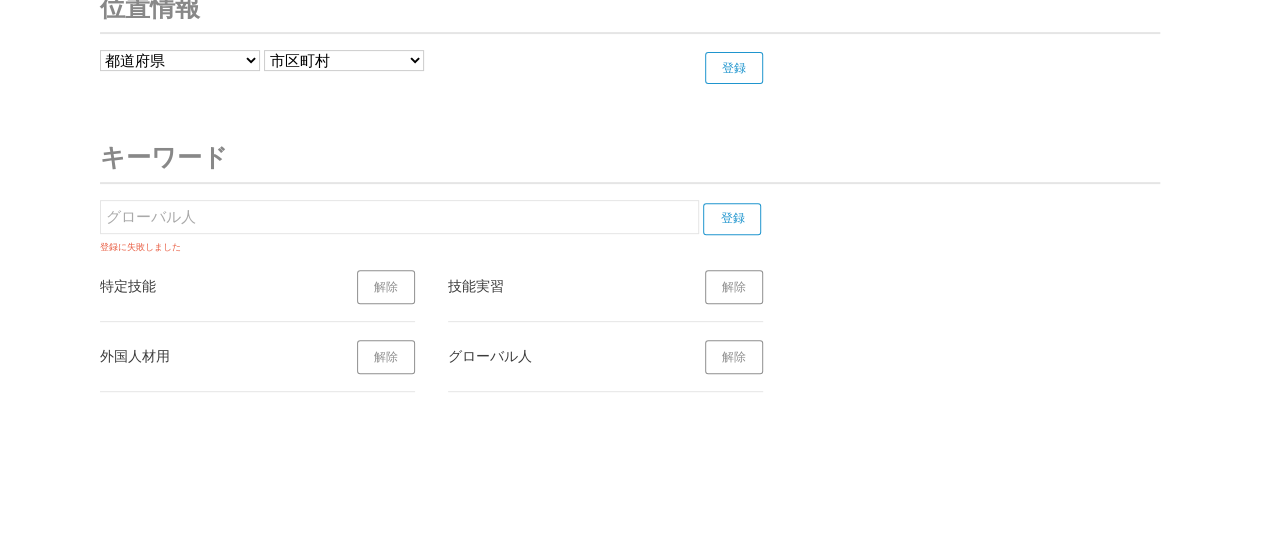 click on "グローバル人   登録
登録に失敗しました
特定技能
解除
技能実習
解除
外国人材用
解除
グローバル人
解除" at bounding box center (442, 296) 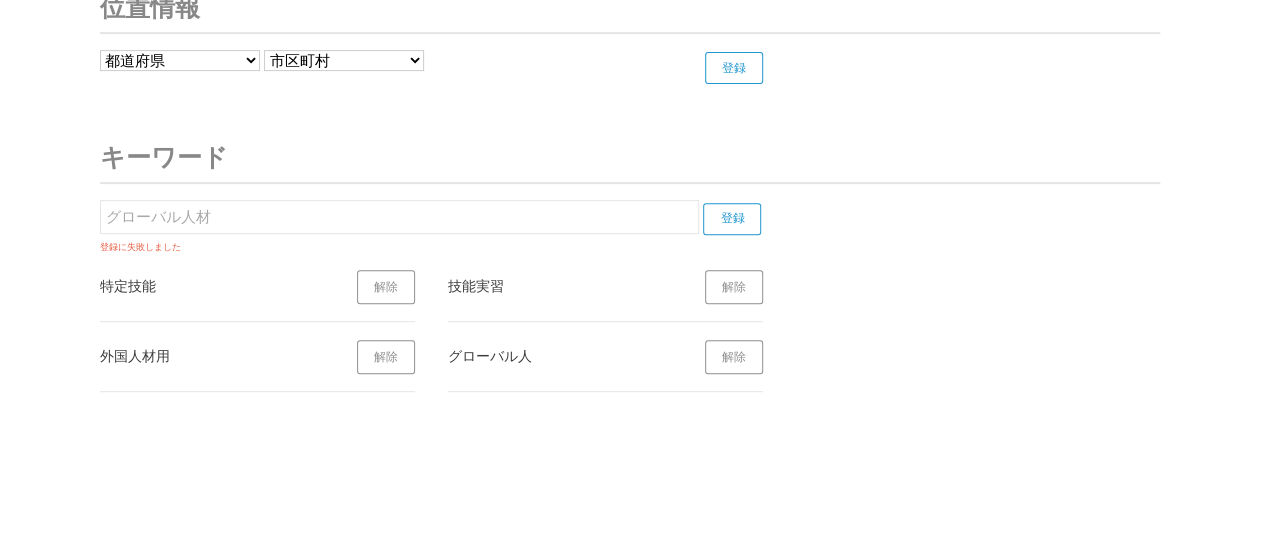 click on "登録" at bounding box center (732, 219) 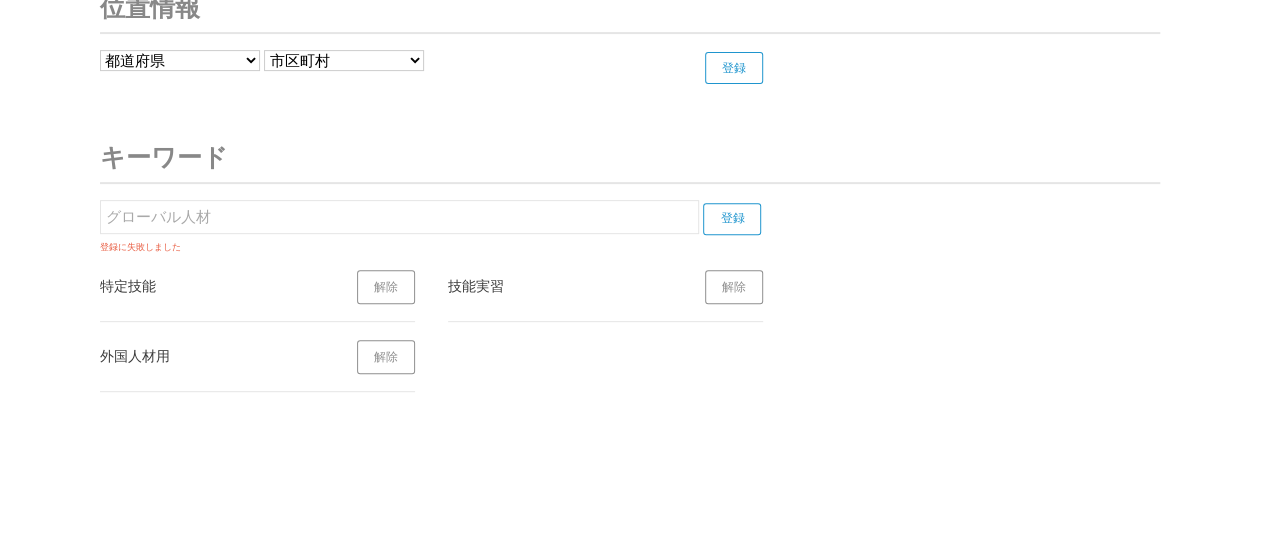 click on "登録" at bounding box center [732, 219] 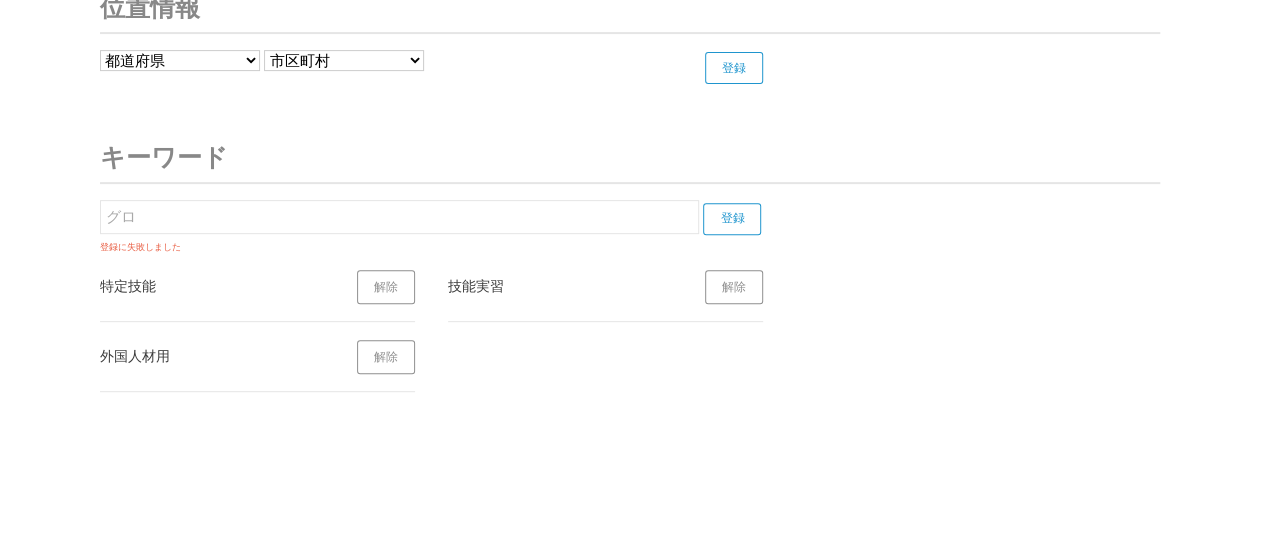 type on "グ" 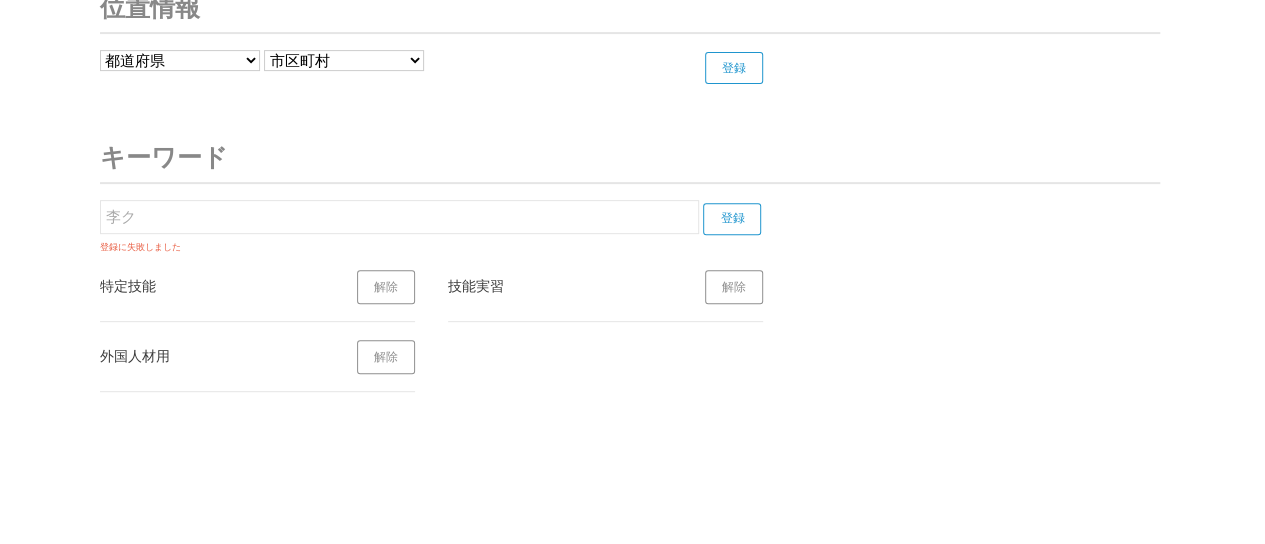 type on "李" 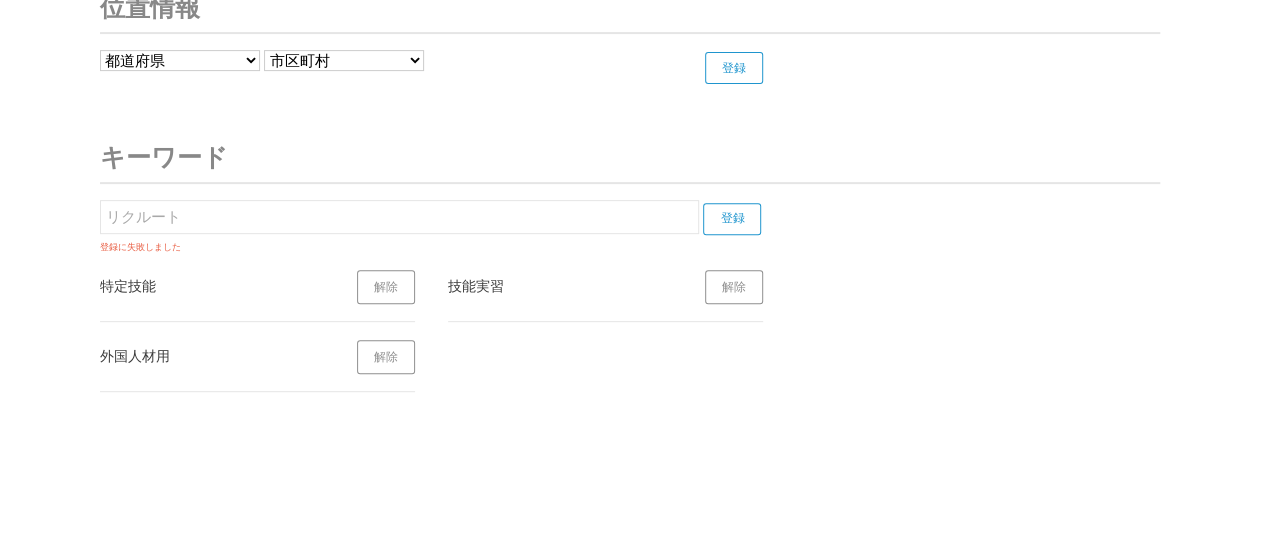 click on "登録" at bounding box center (732, 219) 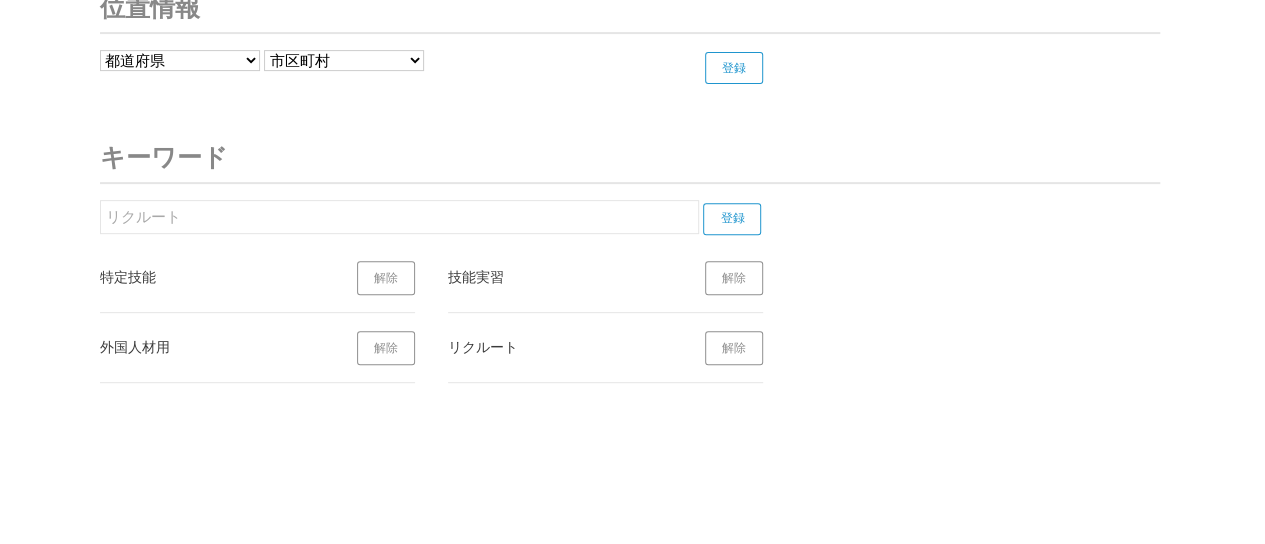 click on "リクルート" at bounding box center [399, 217] 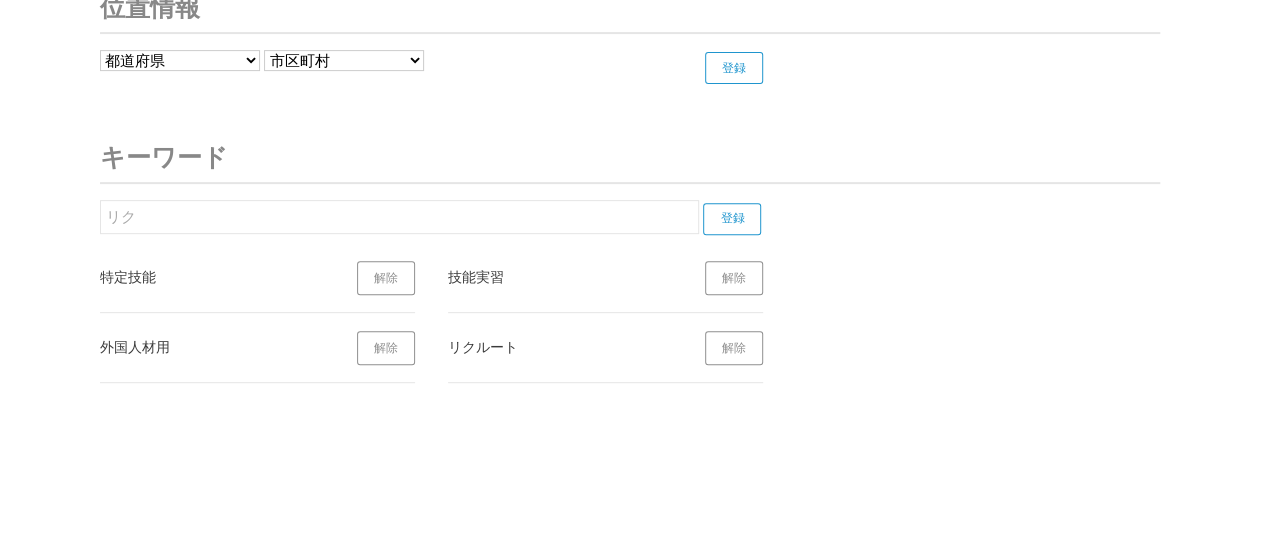 type on "リ" 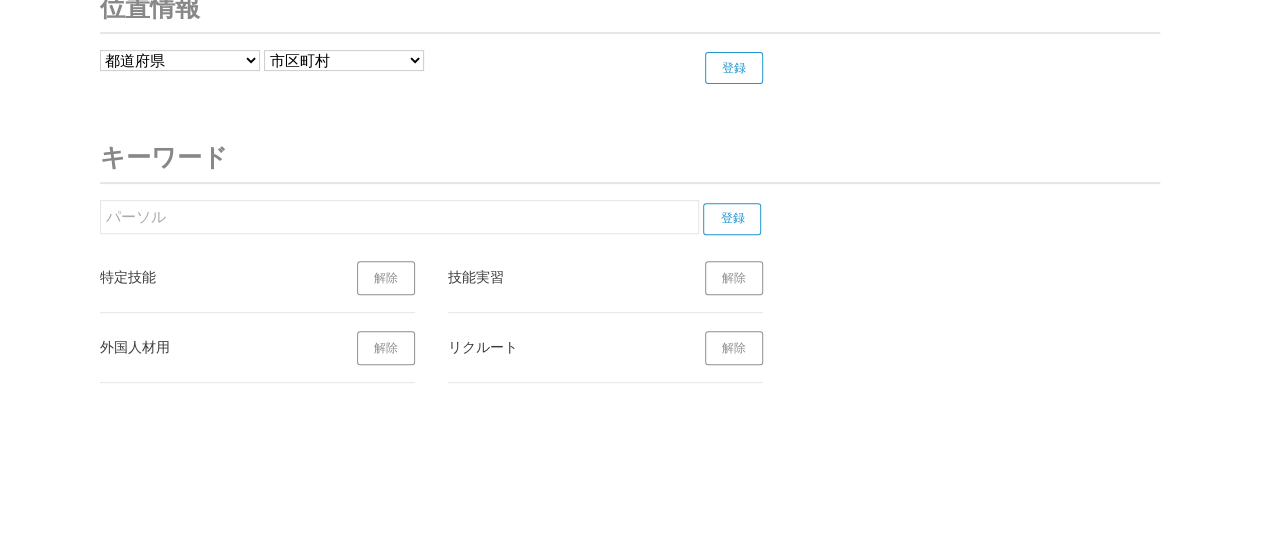 click on "登録" at bounding box center [732, 219] 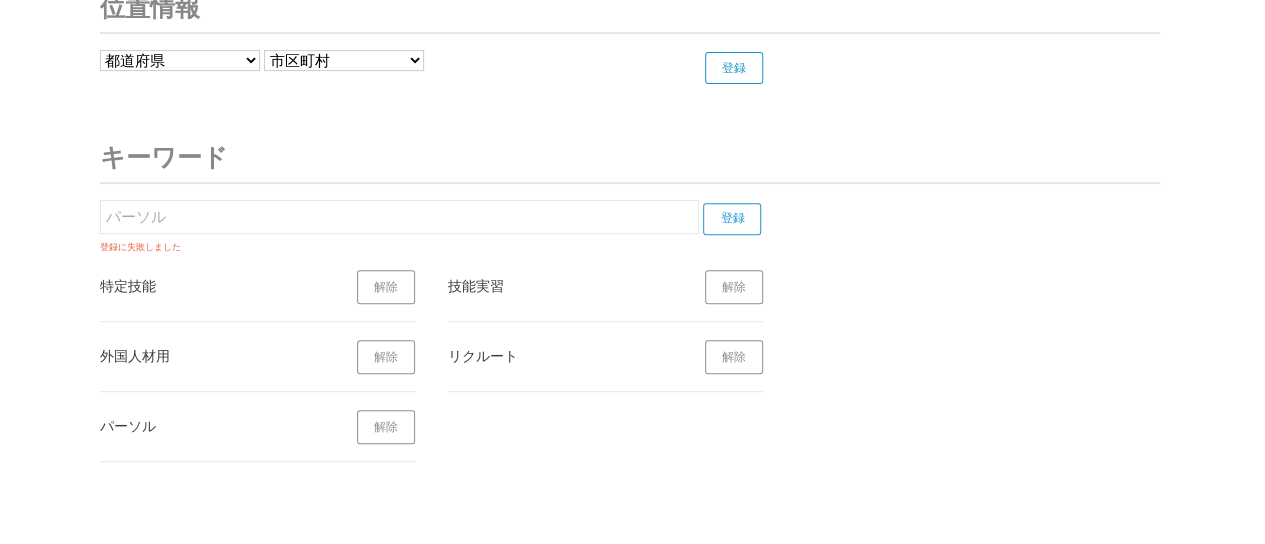 click on "パーソル" at bounding box center (399, 217) 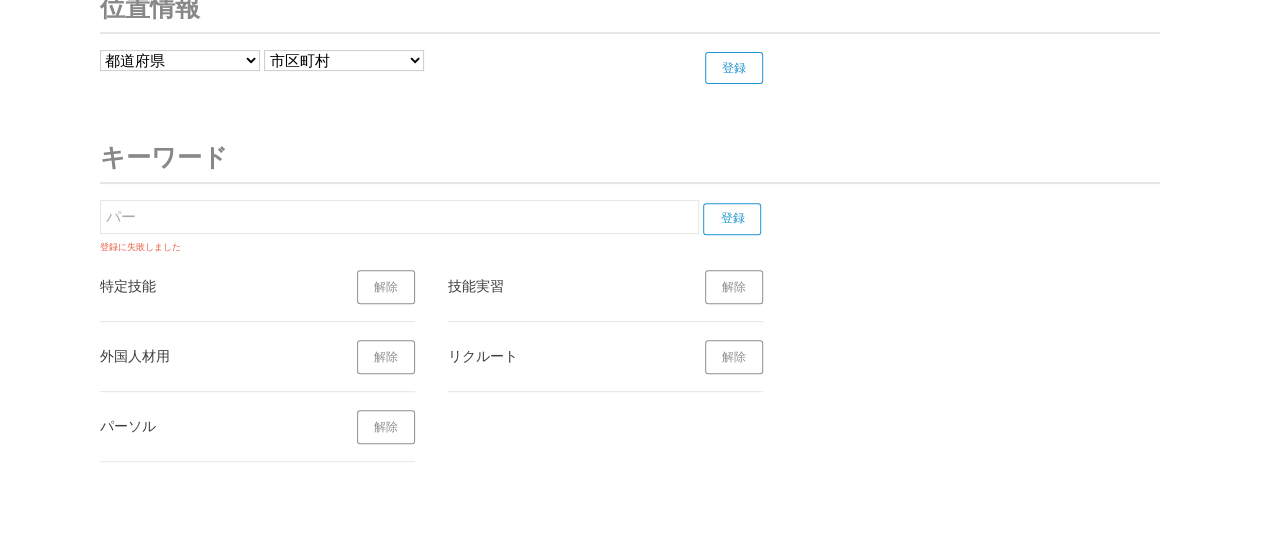 type on "パ" 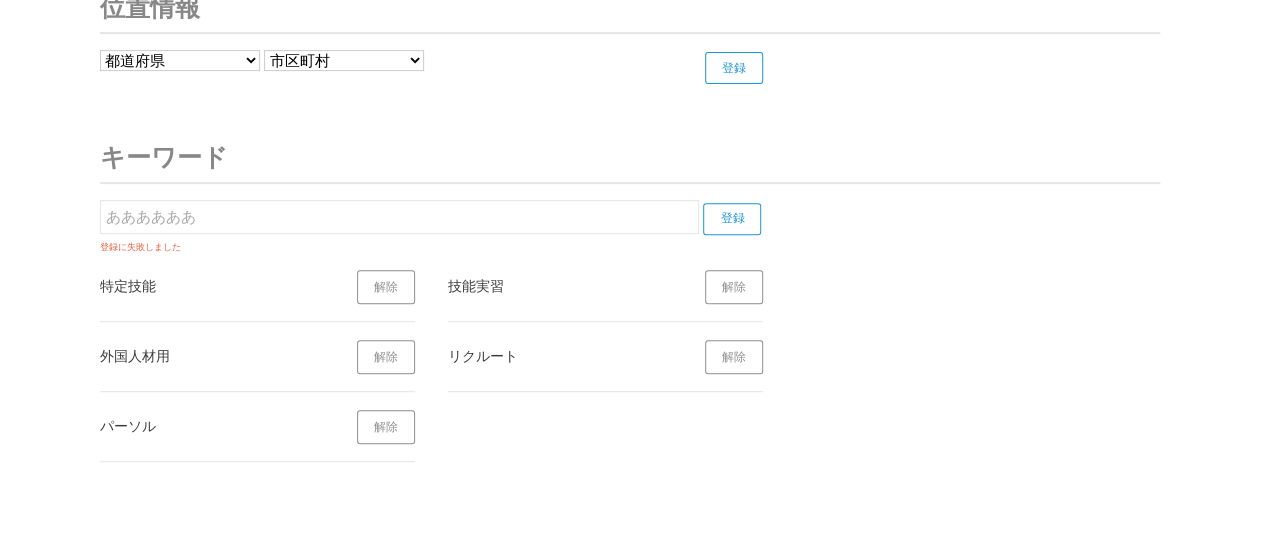 click on "登録" at bounding box center [732, 219] 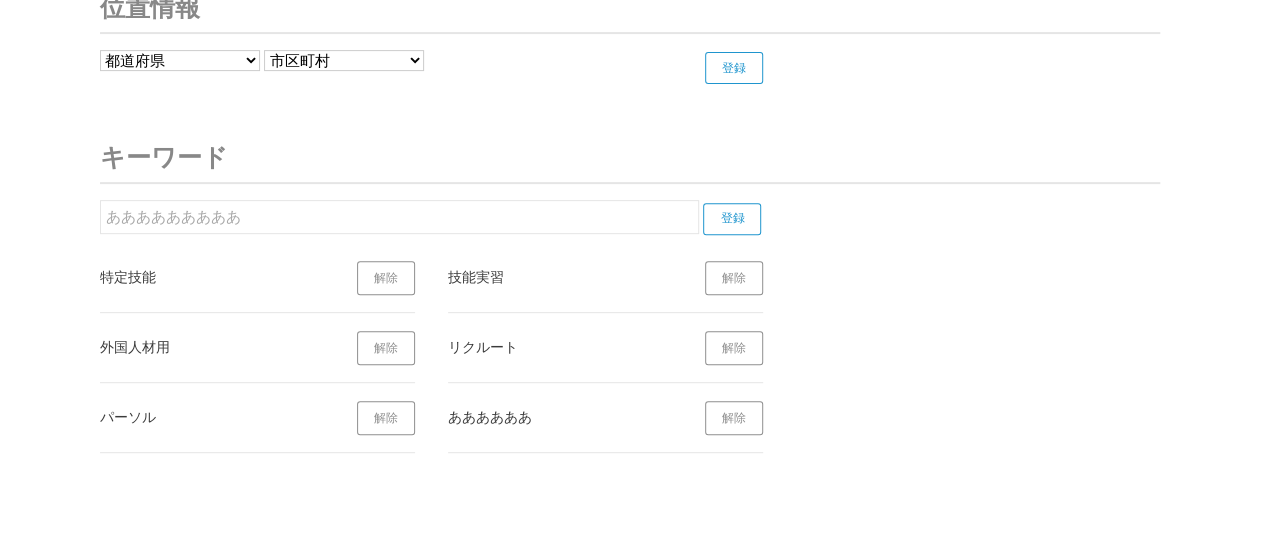 click on "登録" at bounding box center [732, 219] 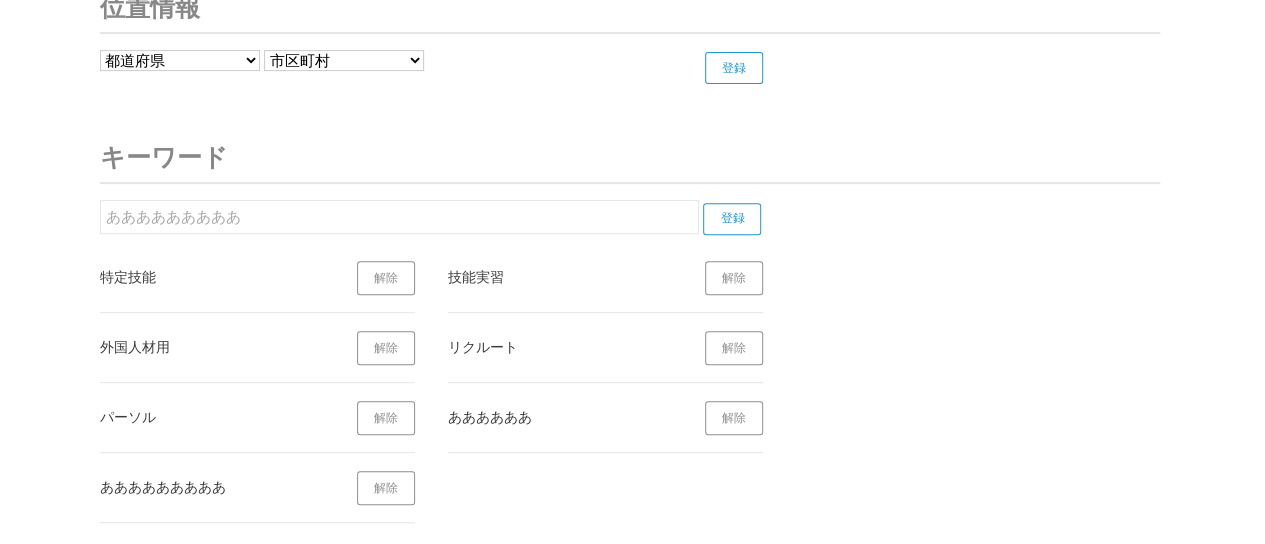 click on "解除" at bounding box center [734, 418] 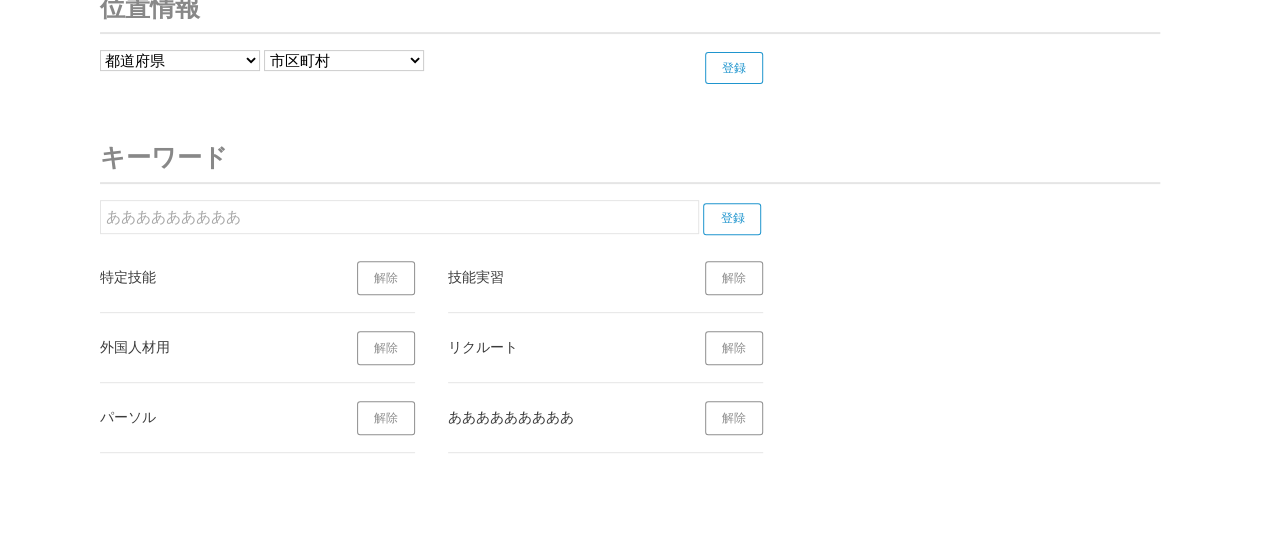 click on "解除" at bounding box center [734, 418] 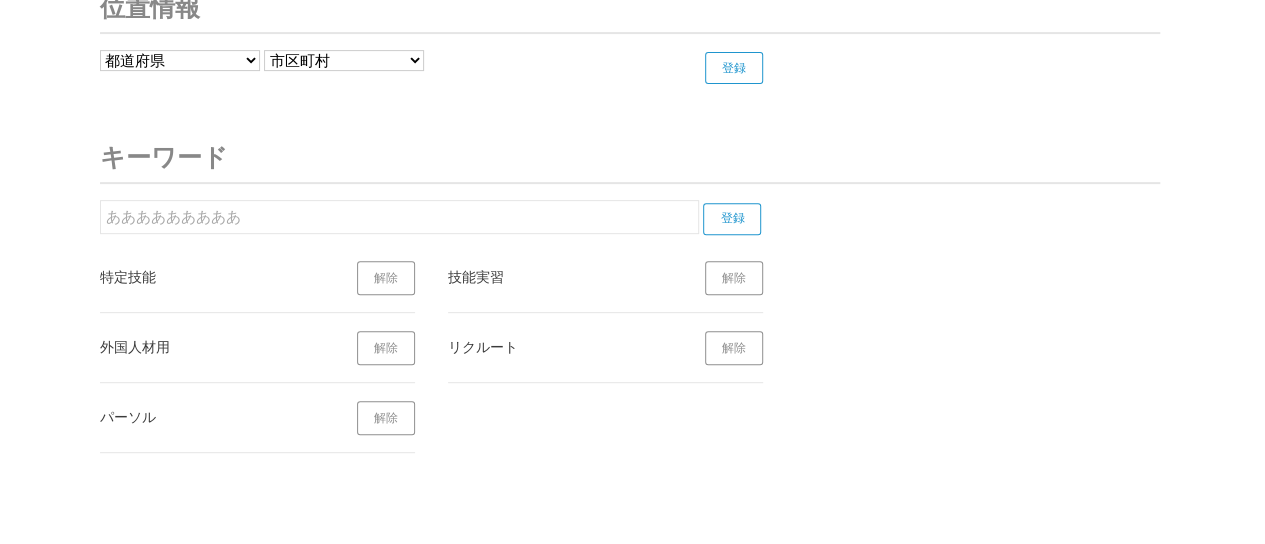 click on "あああああああああ" at bounding box center (399, 217) 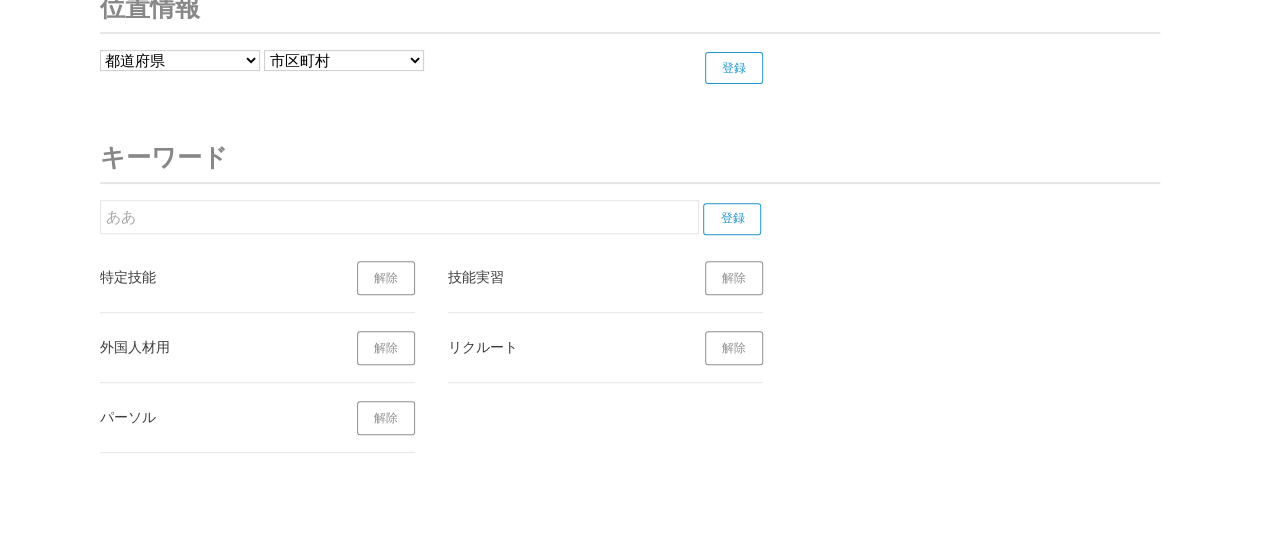 type on "あ" 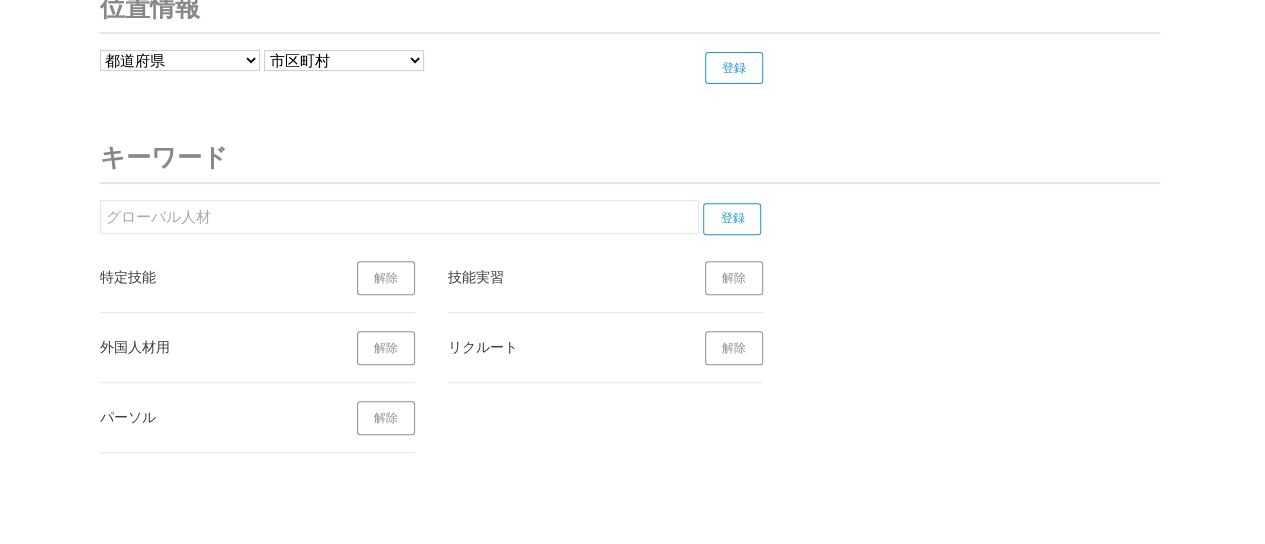 click on "登録" at bounding box center (732, 219) 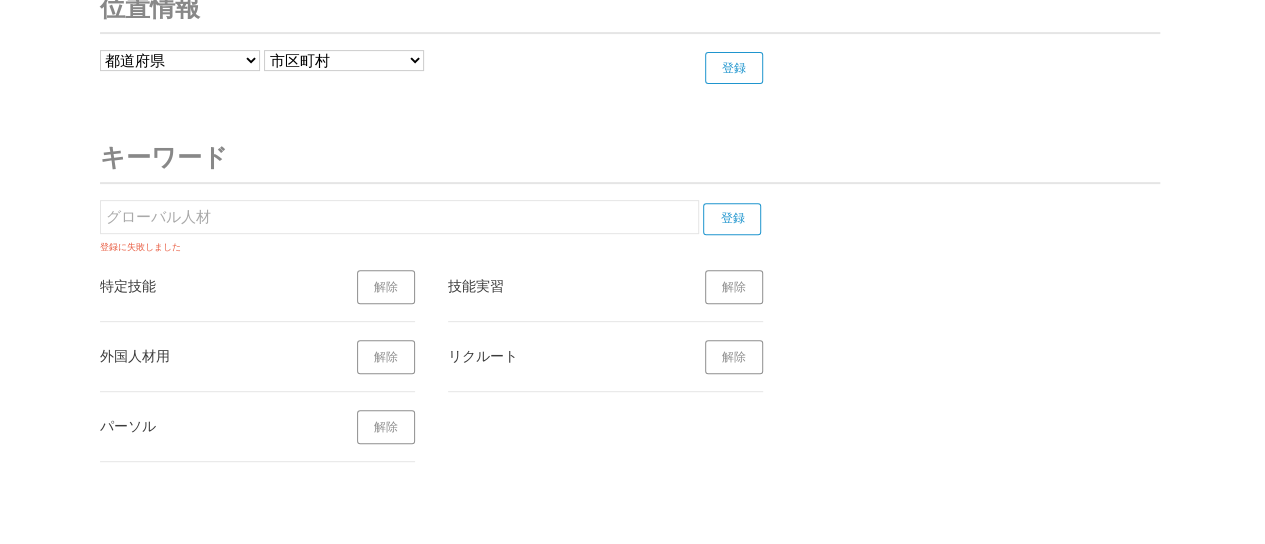 click on "グローバル人材" at bounding box center [399, 217] 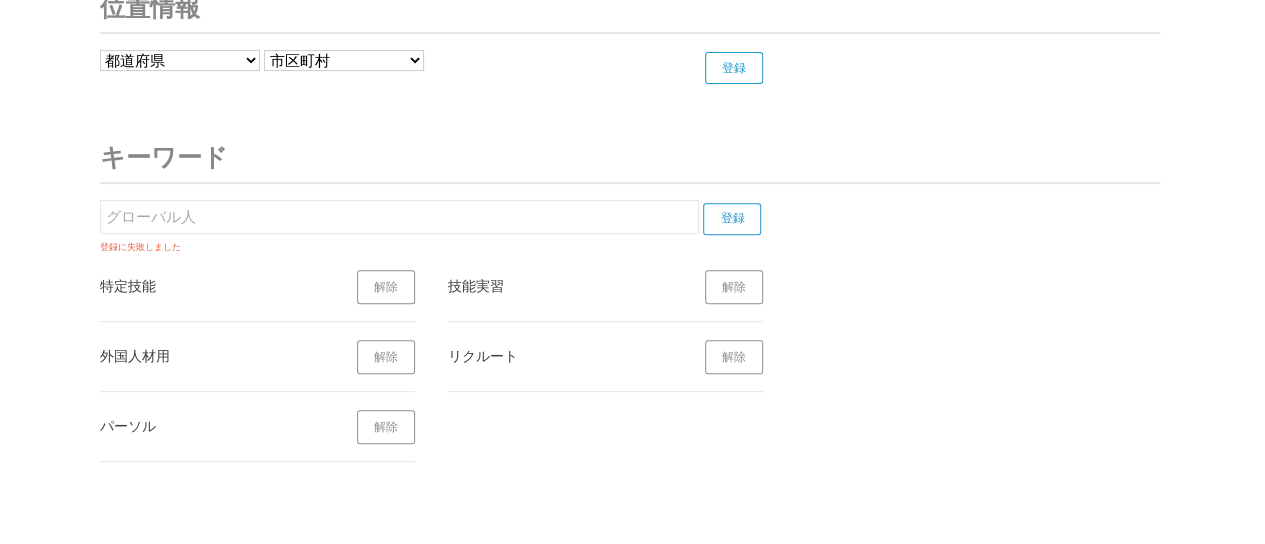 click on "登録" at bounding box center [732, 219] 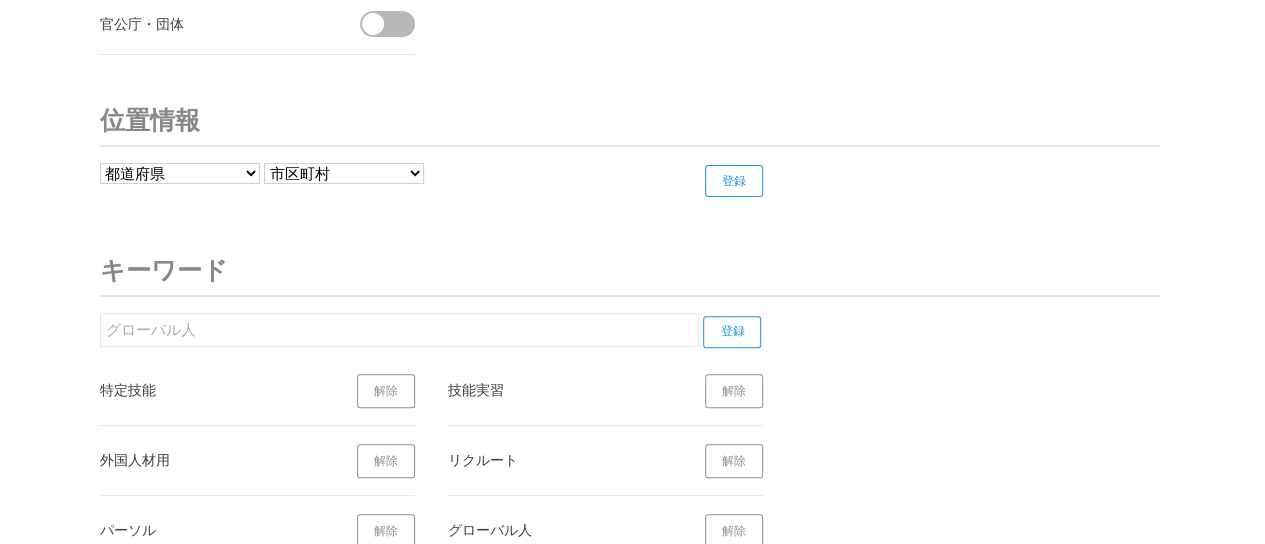 scroll, scrollTop: 7882, scrollLeft: 15, axis: both 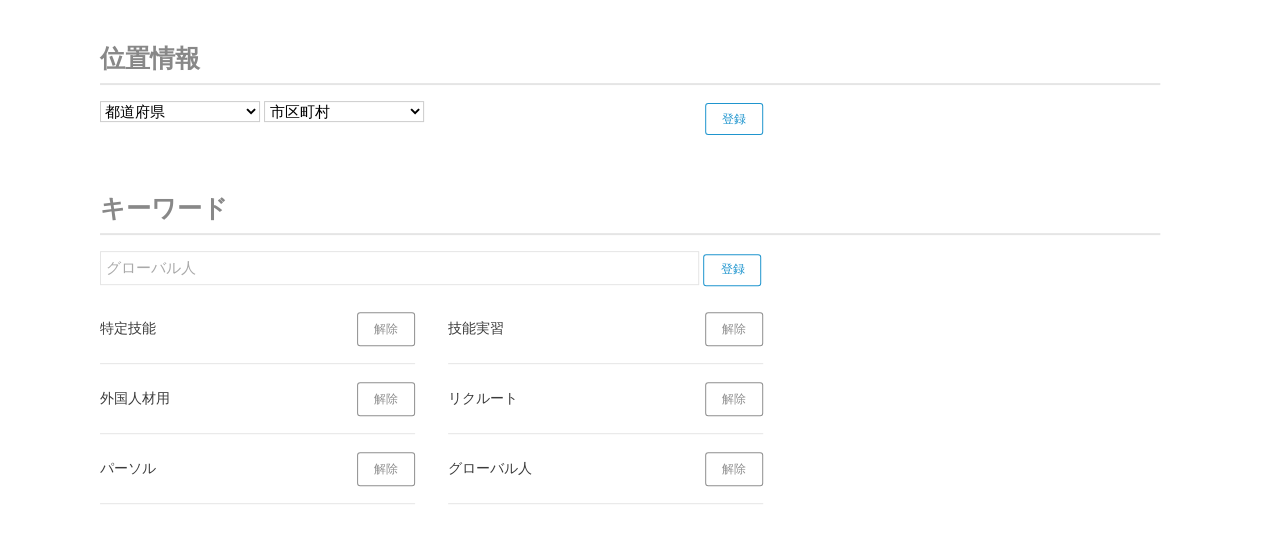 click on "キーワード" at bounding box center [630, 209] 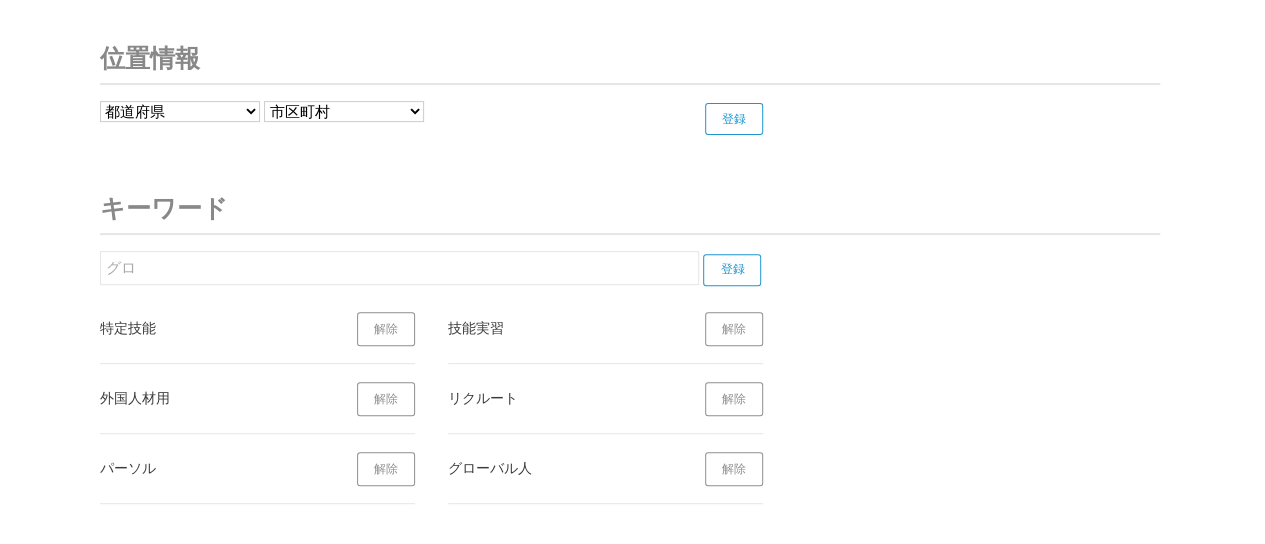 type on "グ" 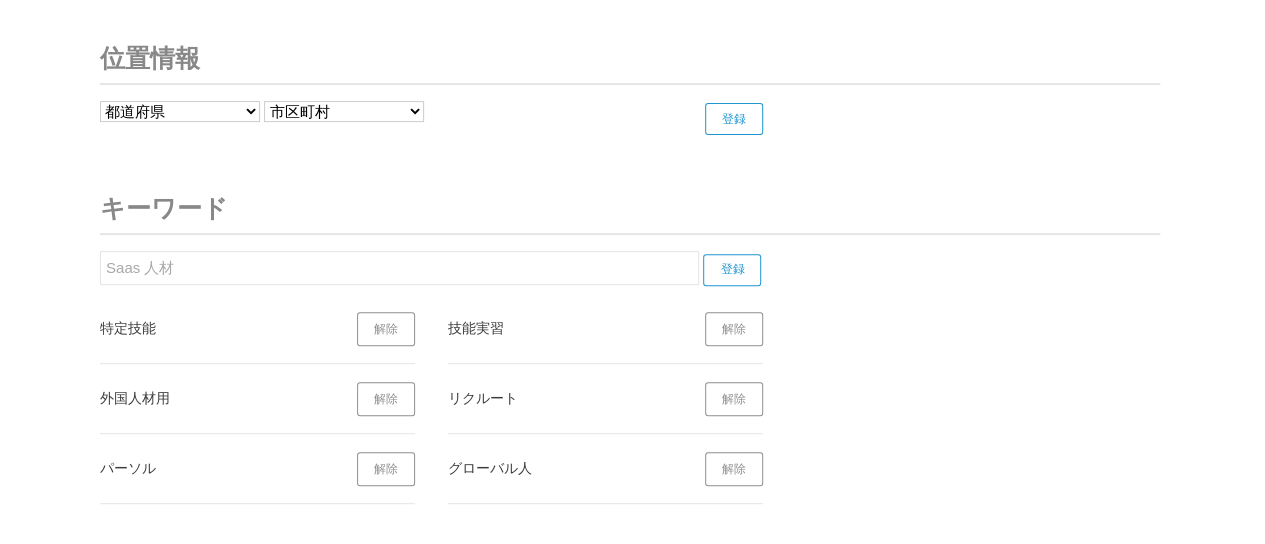 click on "登録" at bounding box center [732, 270] 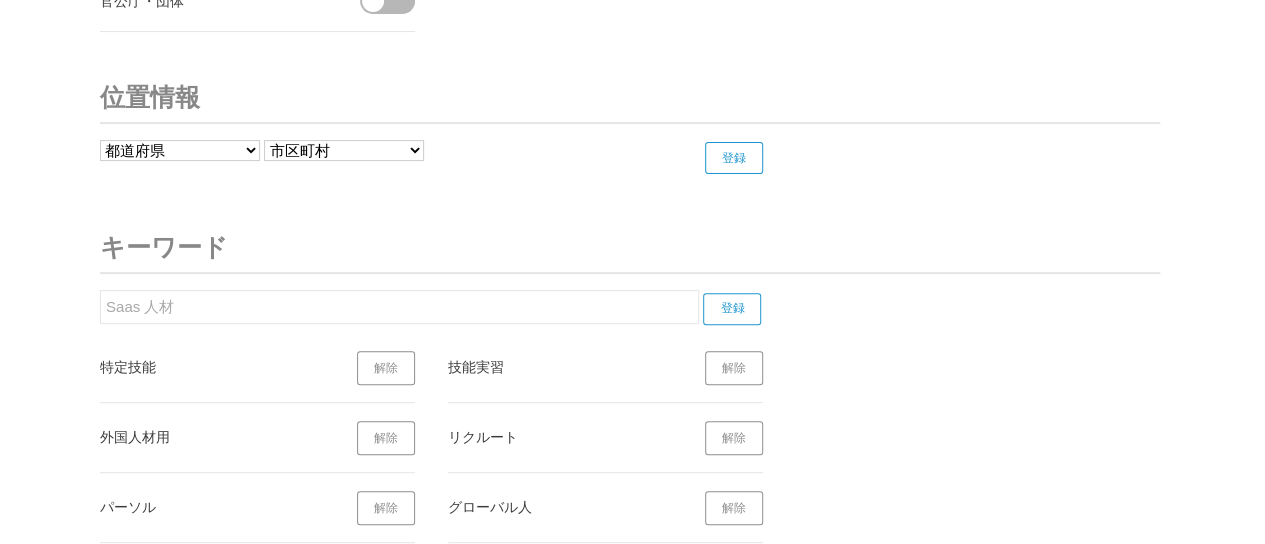 scroll, scrollTop: 7839, scrollLeft: 15, axis: both 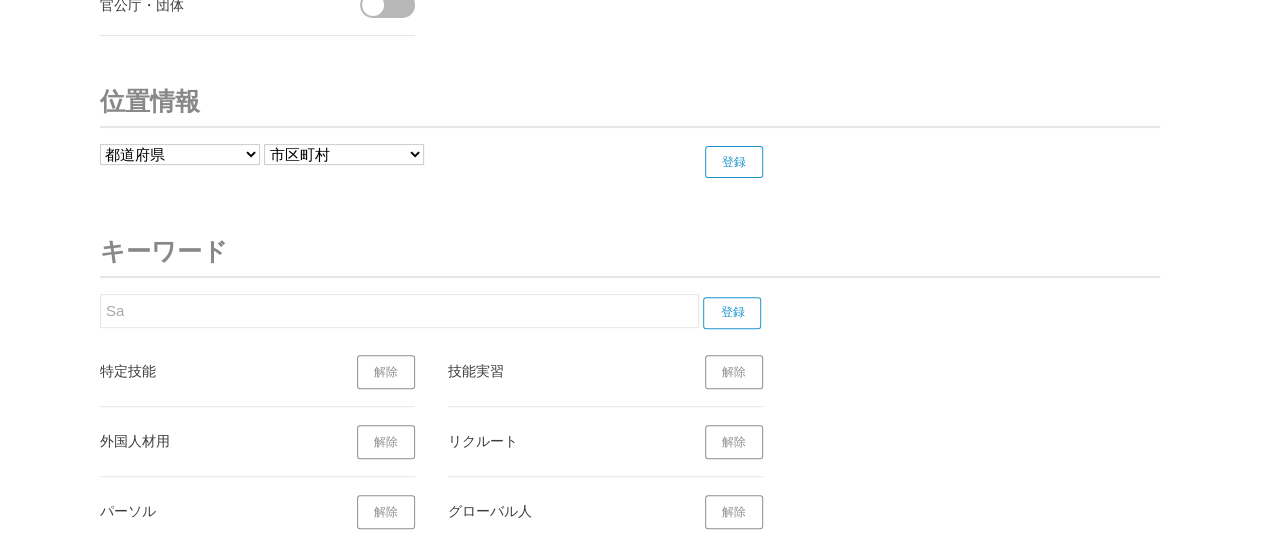 type on "S" 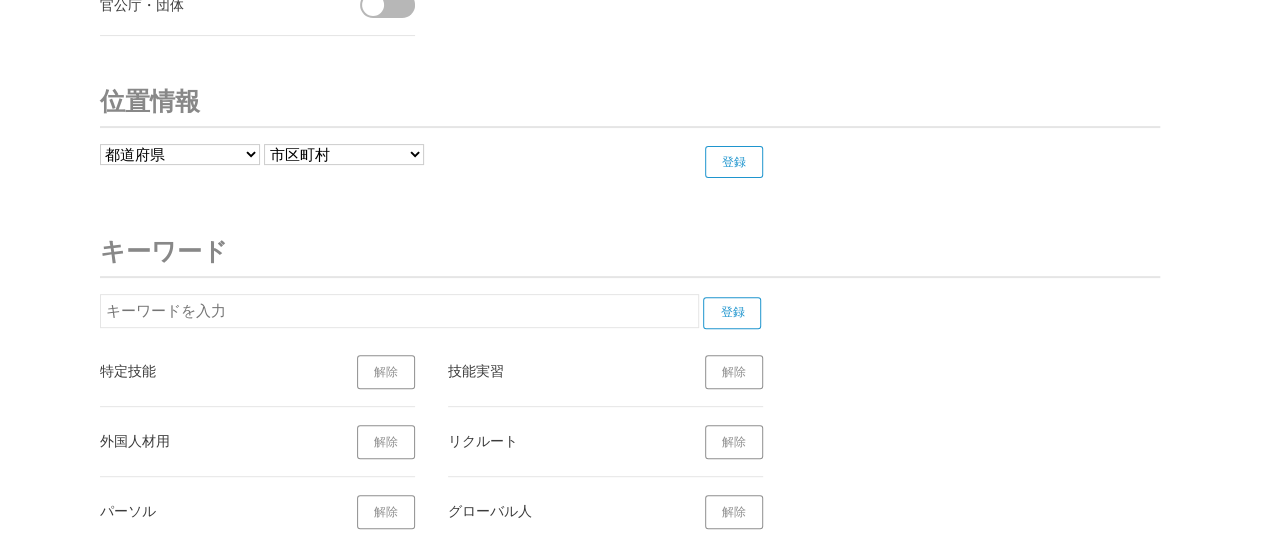 click on "ビジネスカテゴリ
参考企業の非表示
パソコン
パソコン・周辺機器
パソコンソフトウェア" at bounding box center (630, -3505) 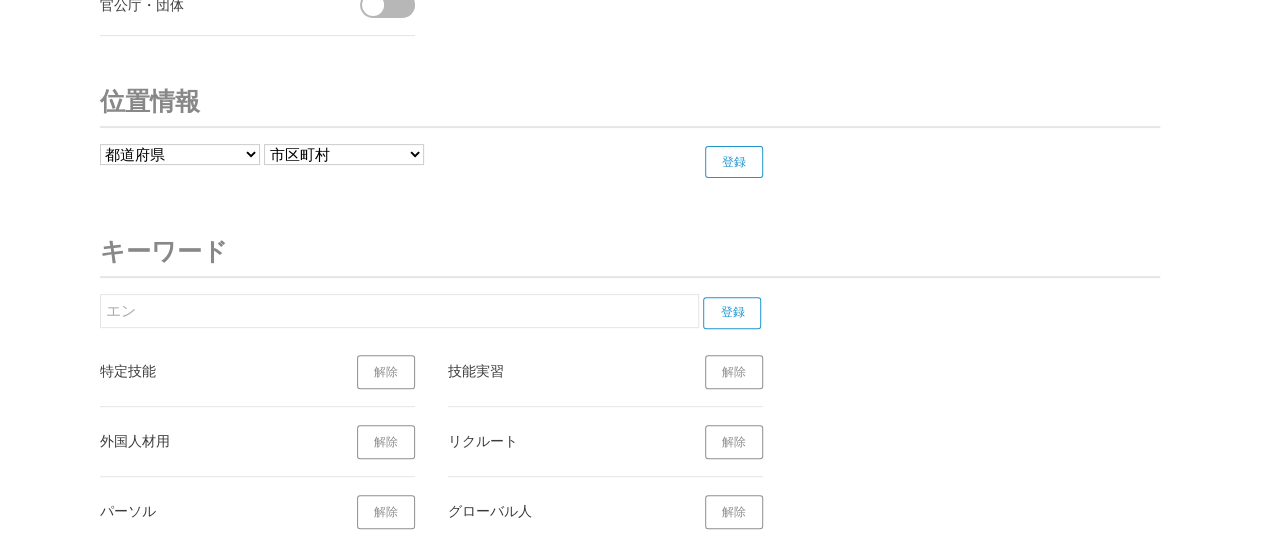 click on "登録" at bounding box center (732, 313) 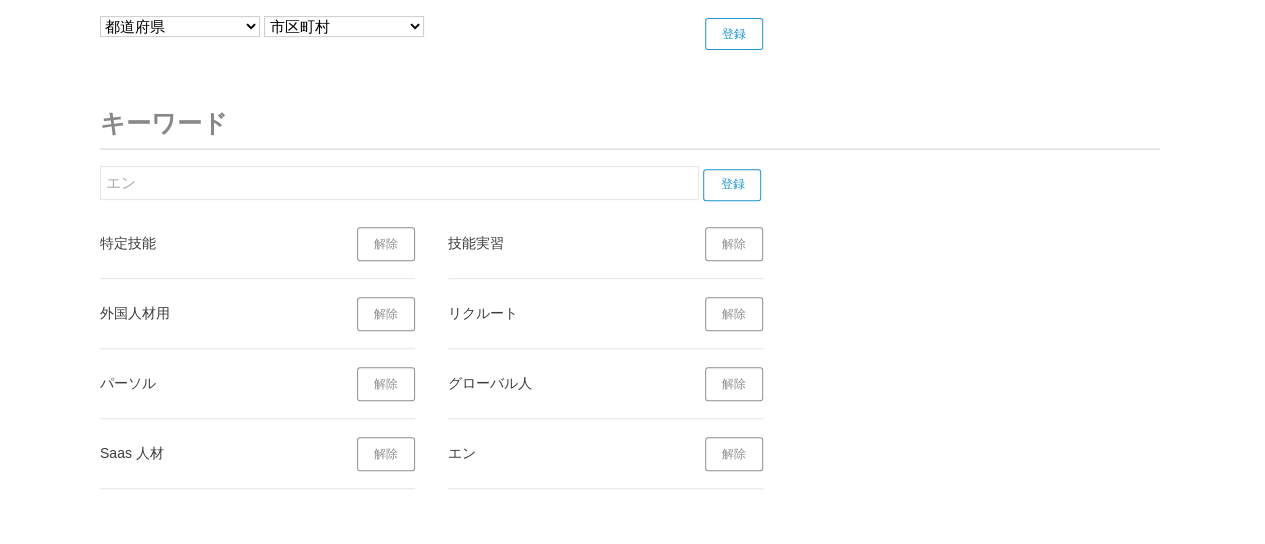 scroll, scrollTop: 7962, scrollLeft: 15, axis: both 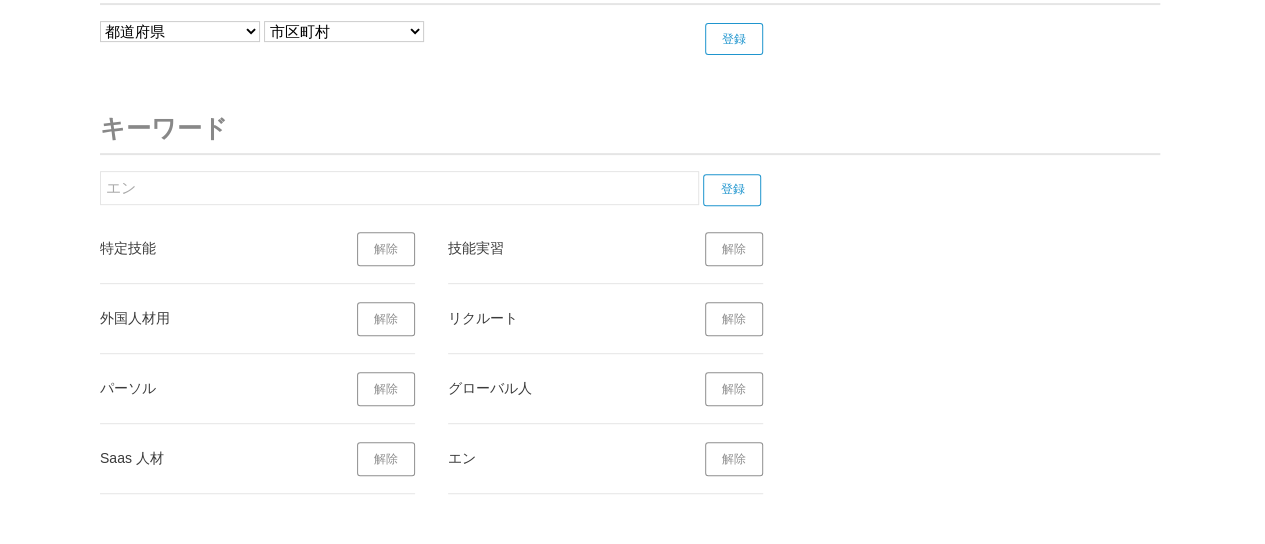 click on "[必須]
ビジネスカテゴリ、プレスリリース種類、企業カテゴリ、キーワードから受信したいプレスリリースを設定しましょう。
プレスリリース受信設定
ビジネスカテゴリ
参考企業の非表示
パソコン
パソコン・周辺機器
パソコンソフトウェア" at bounding box center (630, -3648) 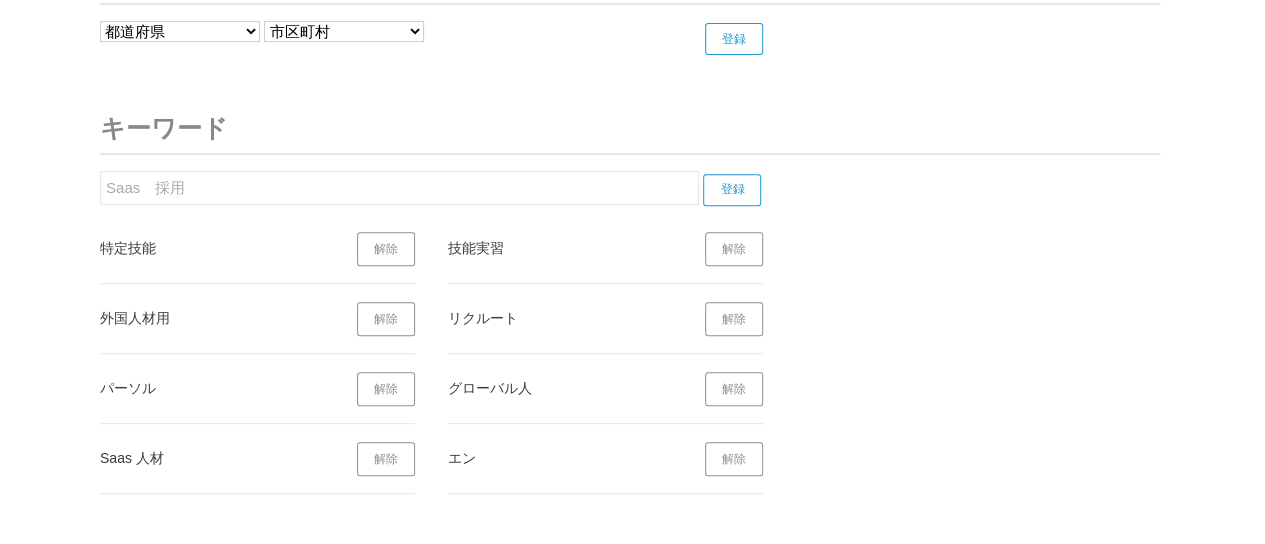 click on "Saas　採用" at bounding box center (399, 188) 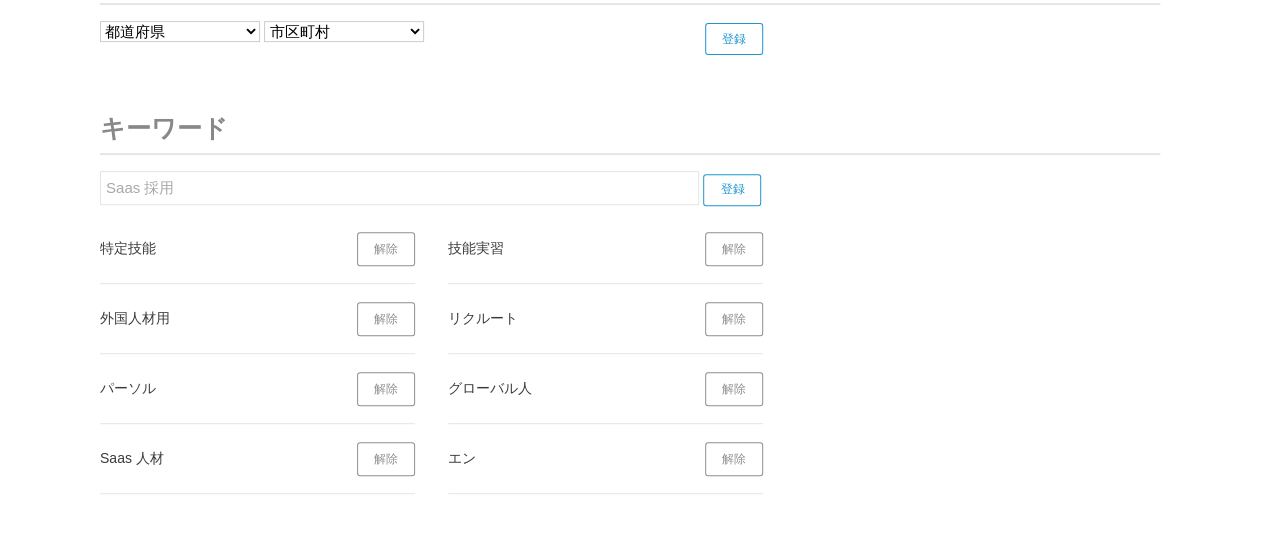 type on "Saas 採用" 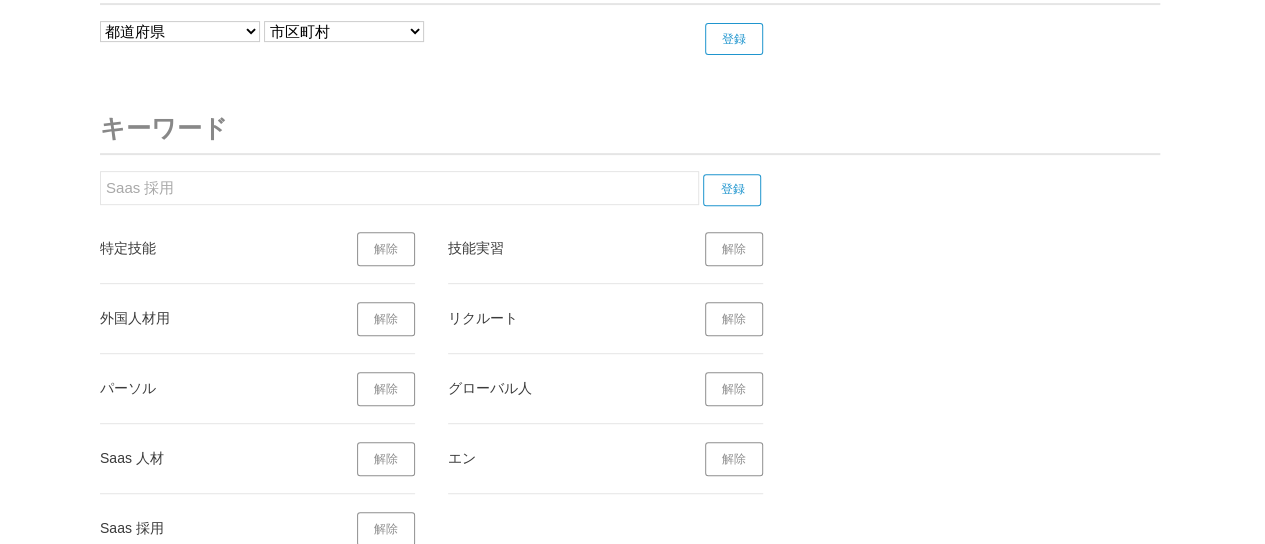 click on "ビジネスカテゴリ
参考企業の非表示
パソコン
パソコン・周辺機器
パソコンソフトウェア" at bounding box center (630, -3593) 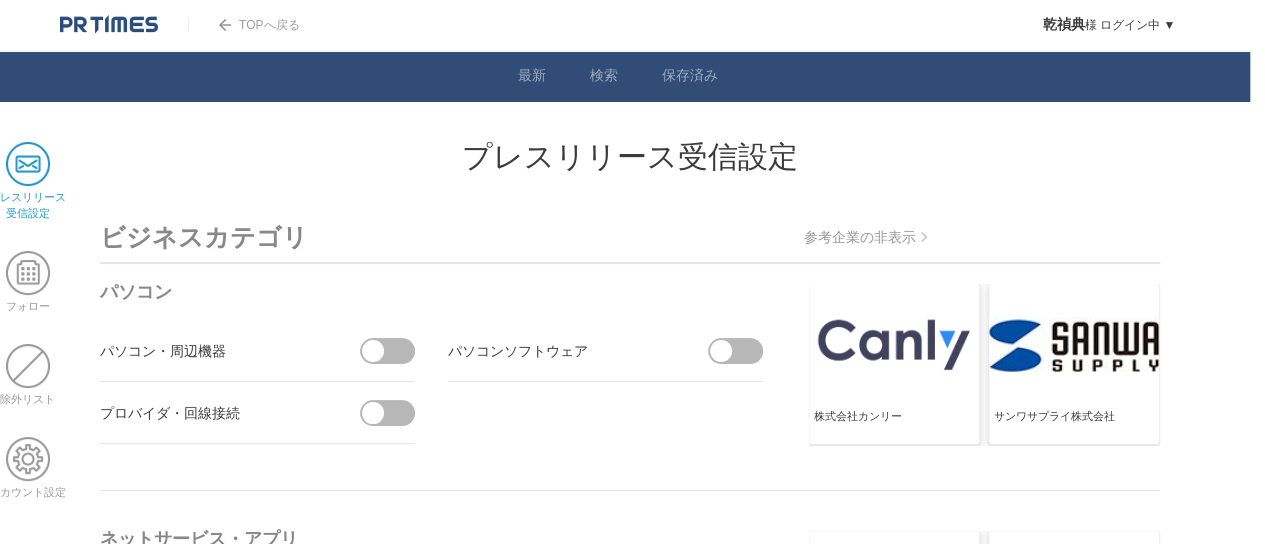 scroll, scrollTop: 122, scrollLeft: 15, axis: both 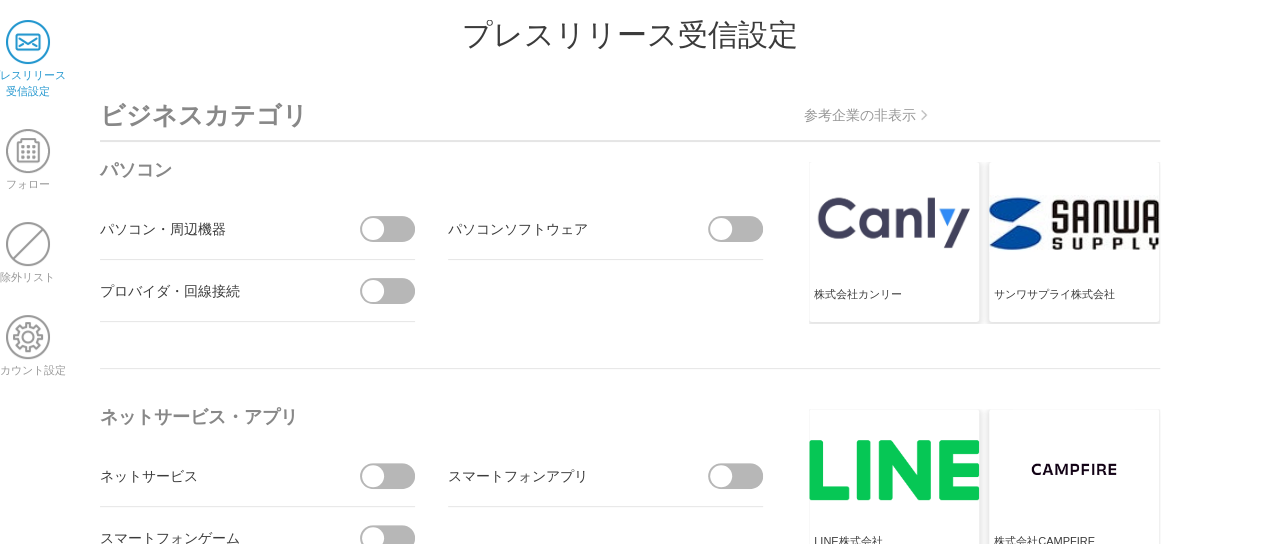 click on "アカウント設定" at bounding box center [27, 346] 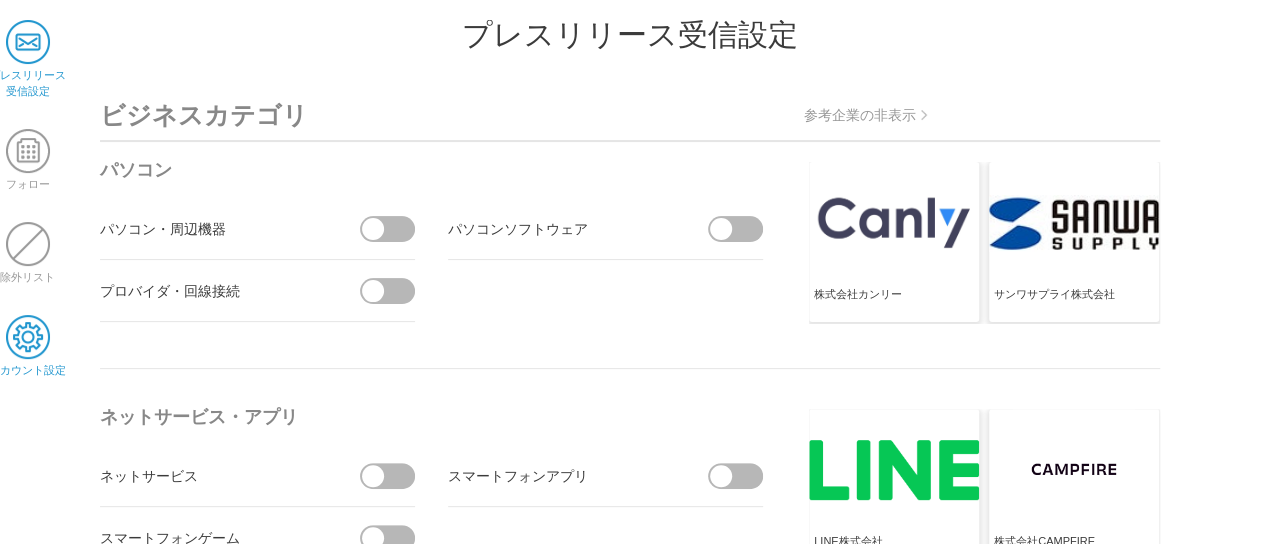 click at bounding box center [28, 337] 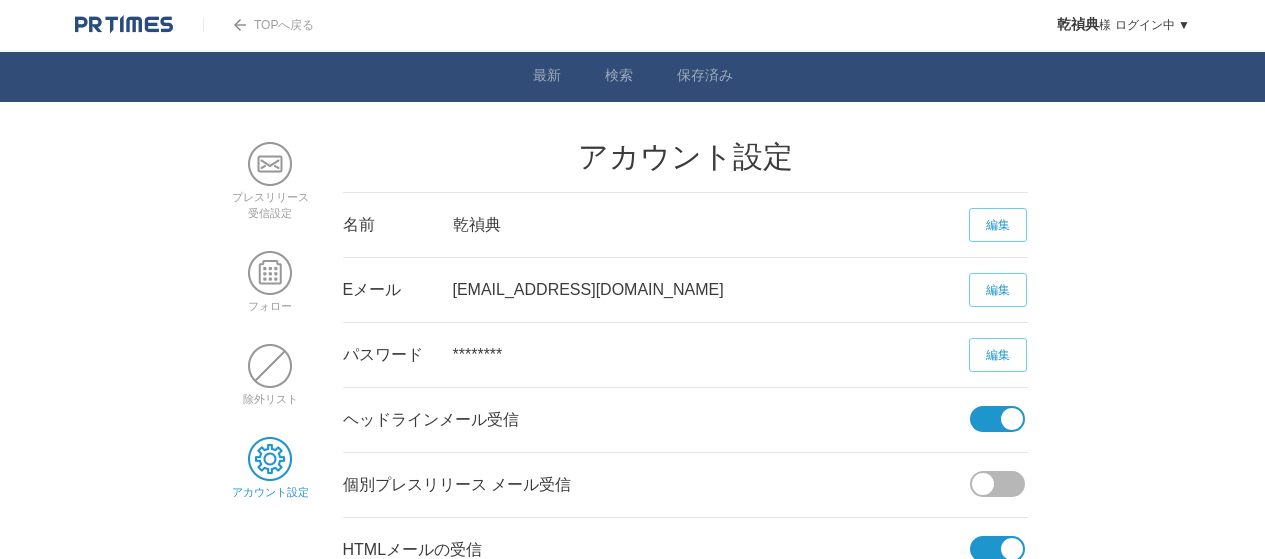 scroll, scrollTop: 0, scrollLeft: 0, axis: both 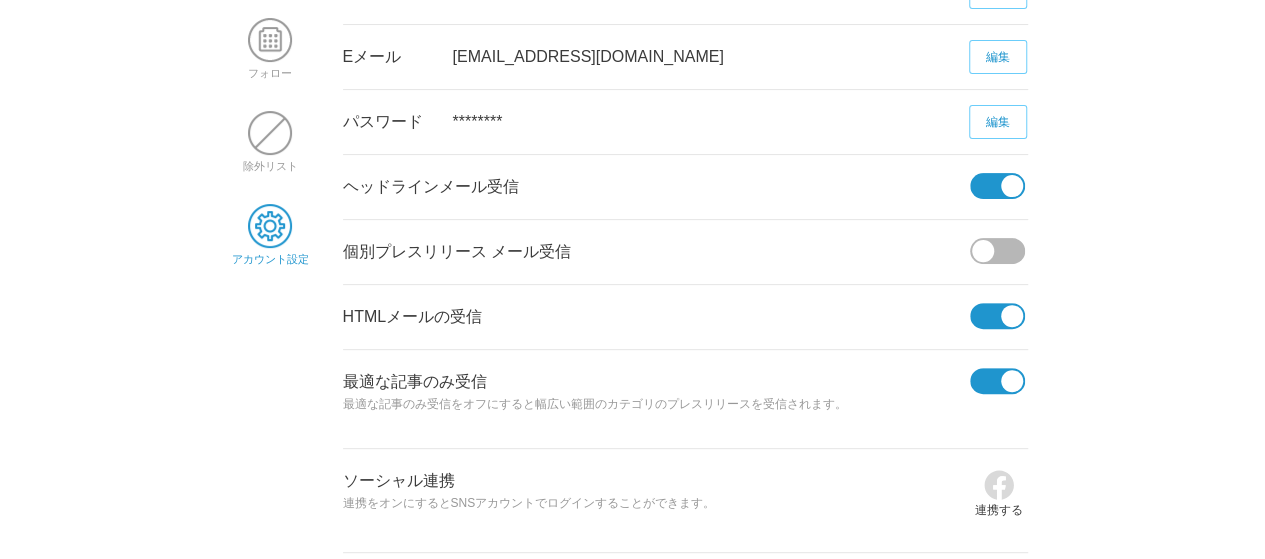 drag, startPoint x: 539, startPoint y: 188, endPoint x: 346, endPoint y: 181, distance: 193.1269 